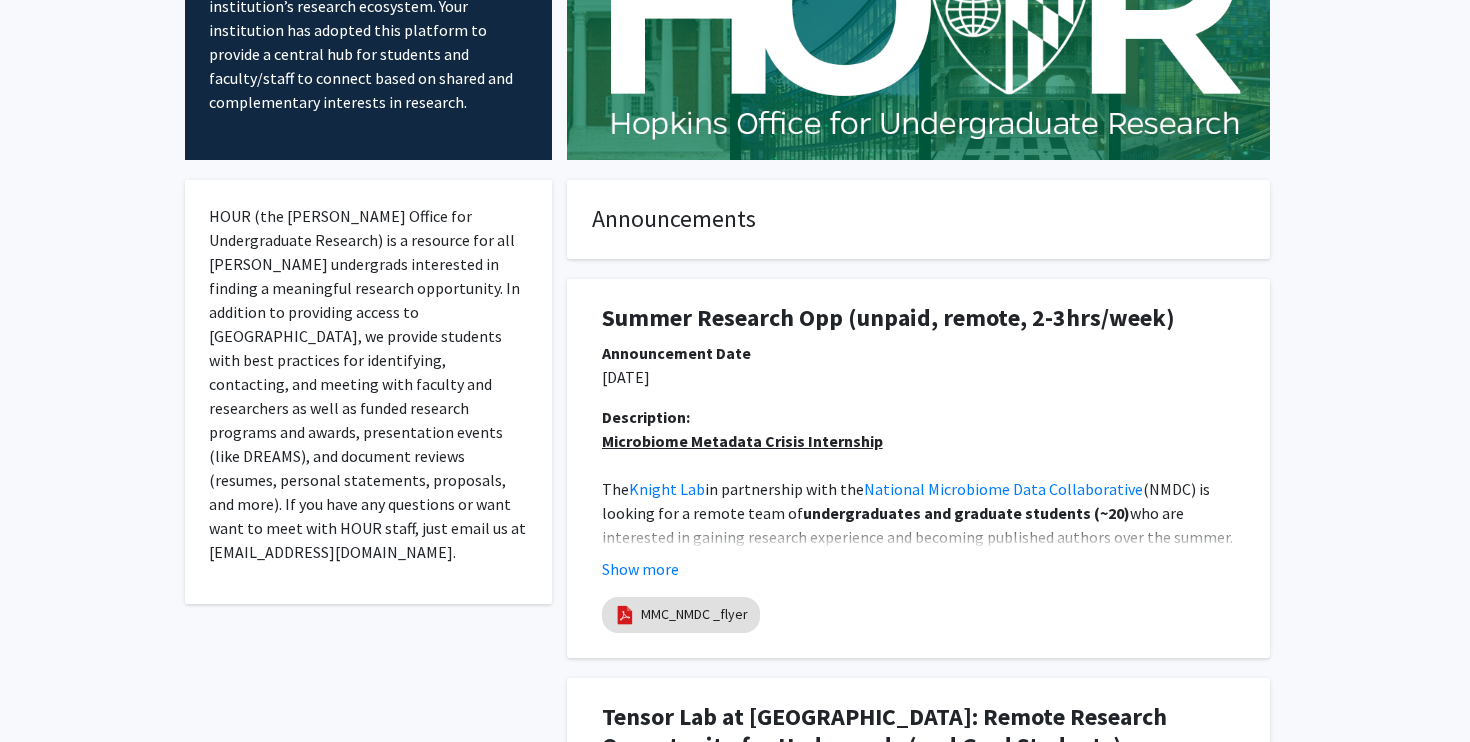 scroll, scrollTop: 0, scrollLeft: 0, axis: both 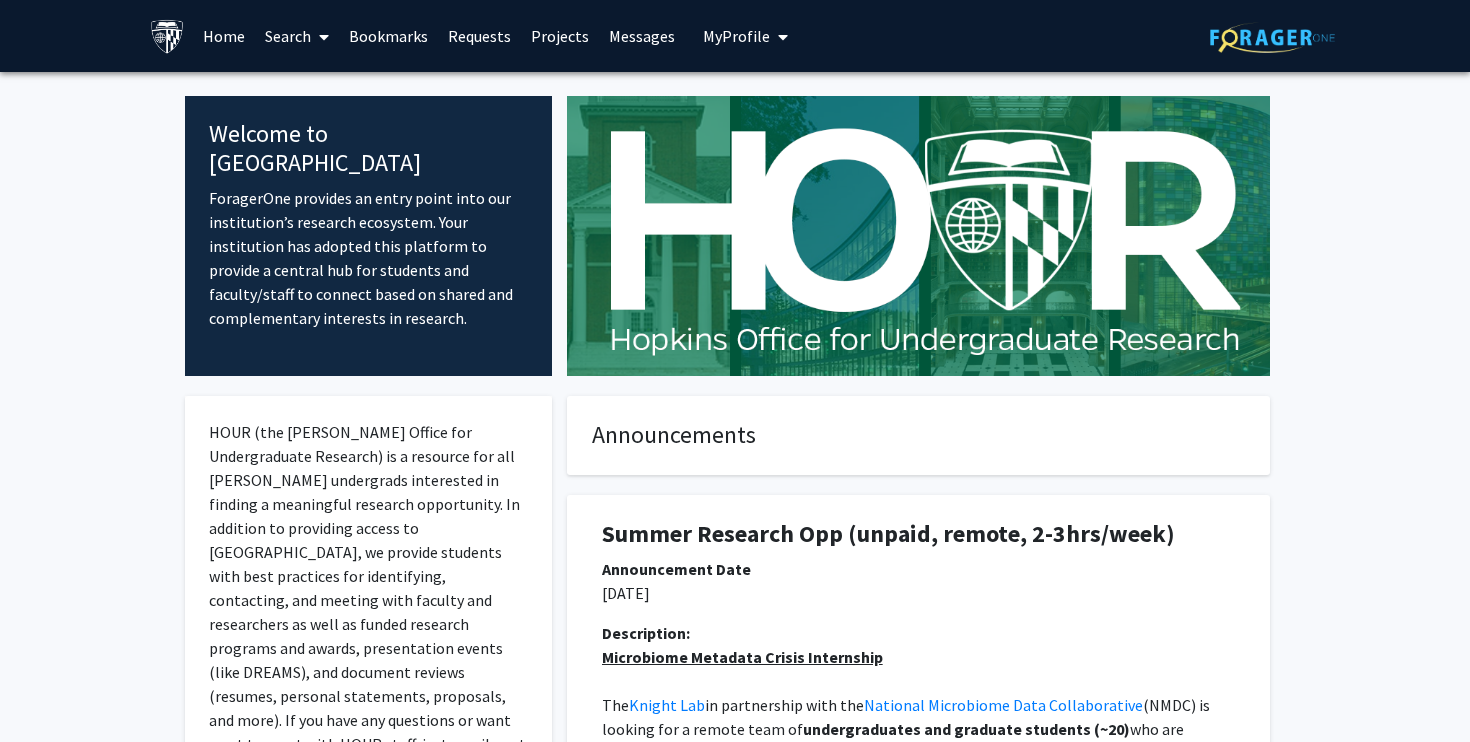 click at bounding box center [320, 37] 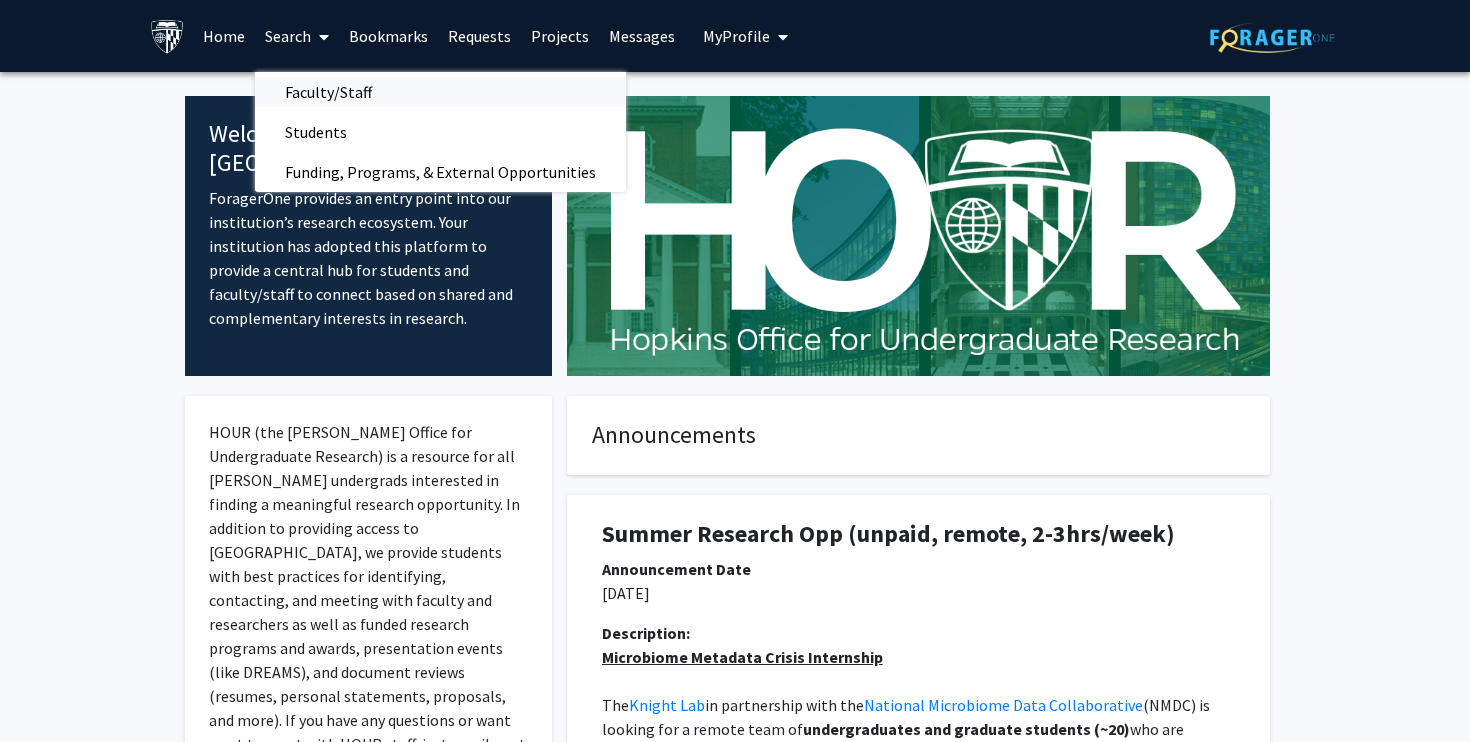 click on "Faculty/Staff" at bounding box center [328, 92] 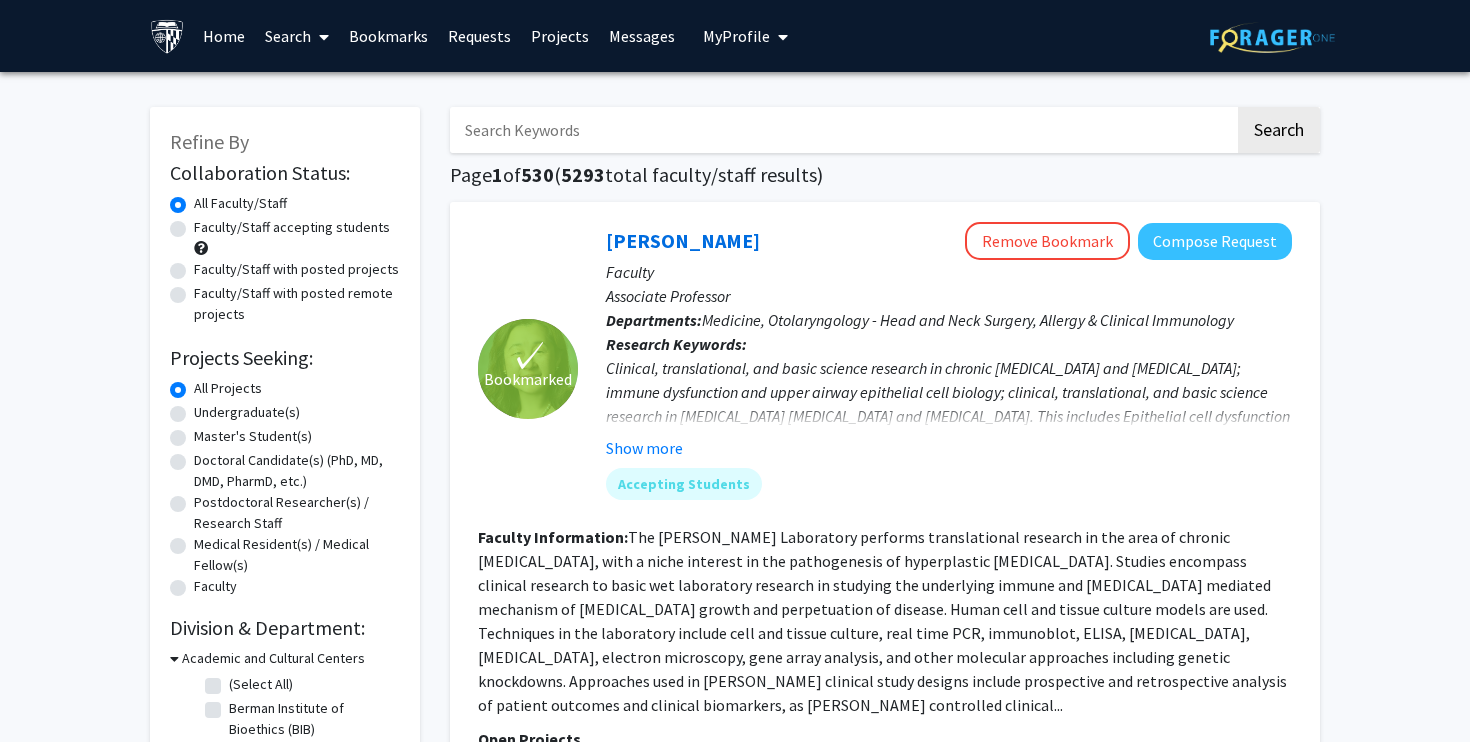 click on "Undergraduate(s)" 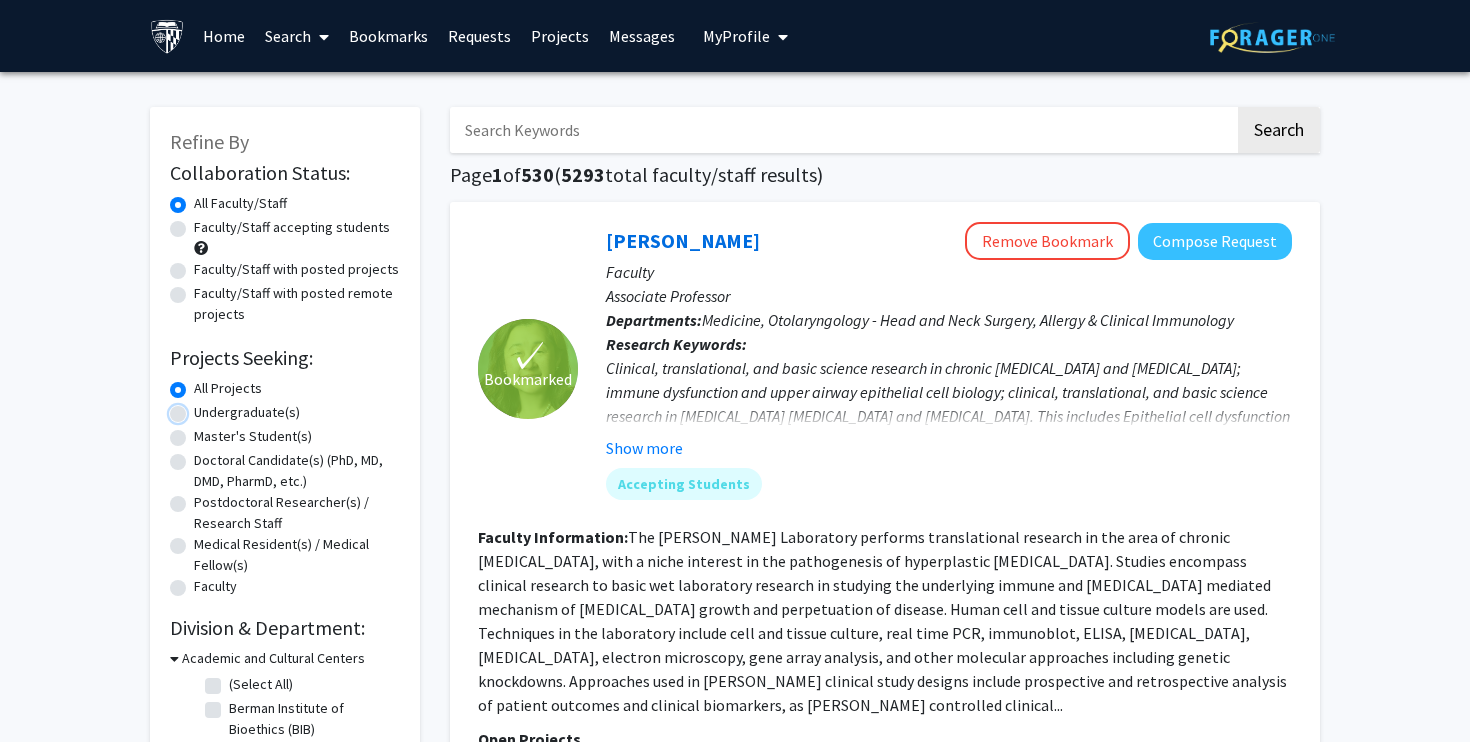 click on "Undergraduate(s)" at bounding box center (200, 408) 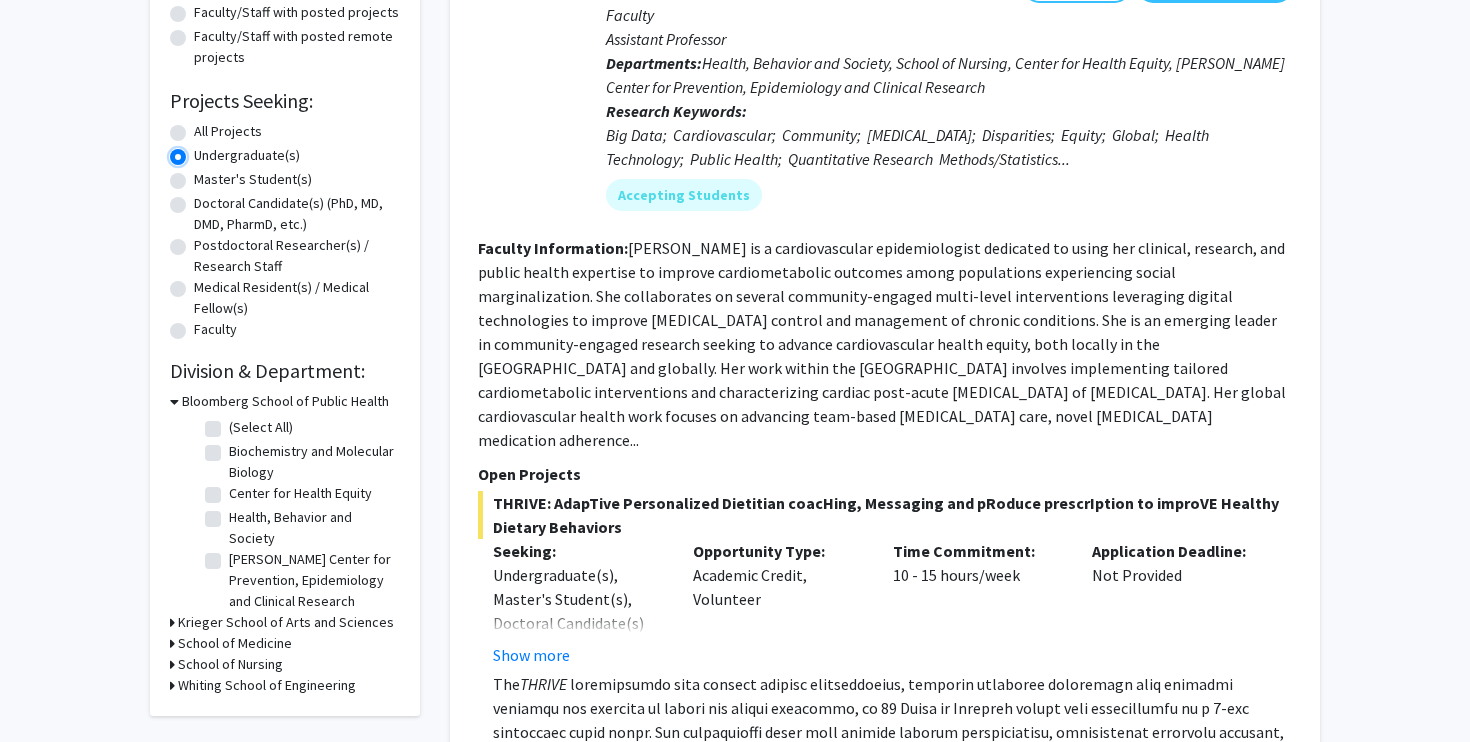 scroll, scrollTop: 264, scrollLeft: 0, axis: vertical 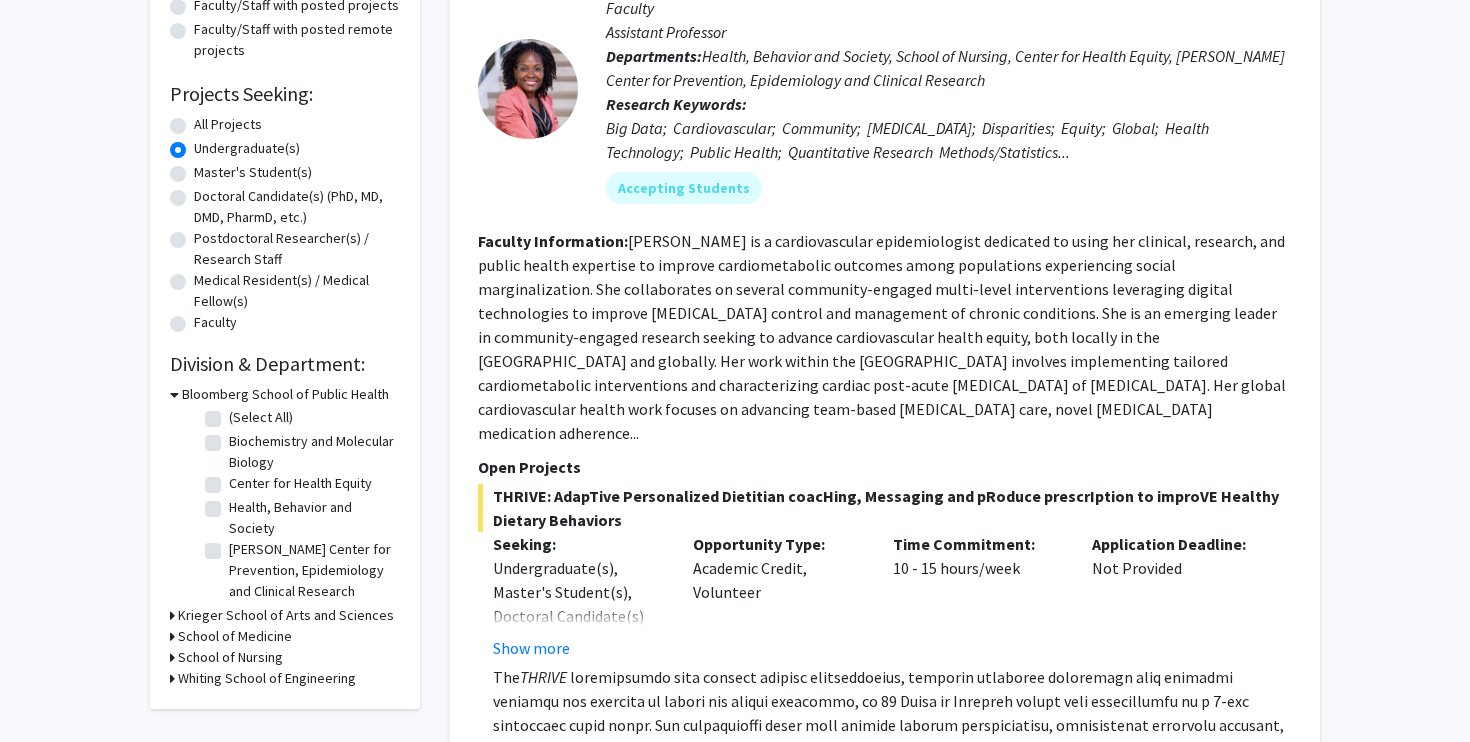 click 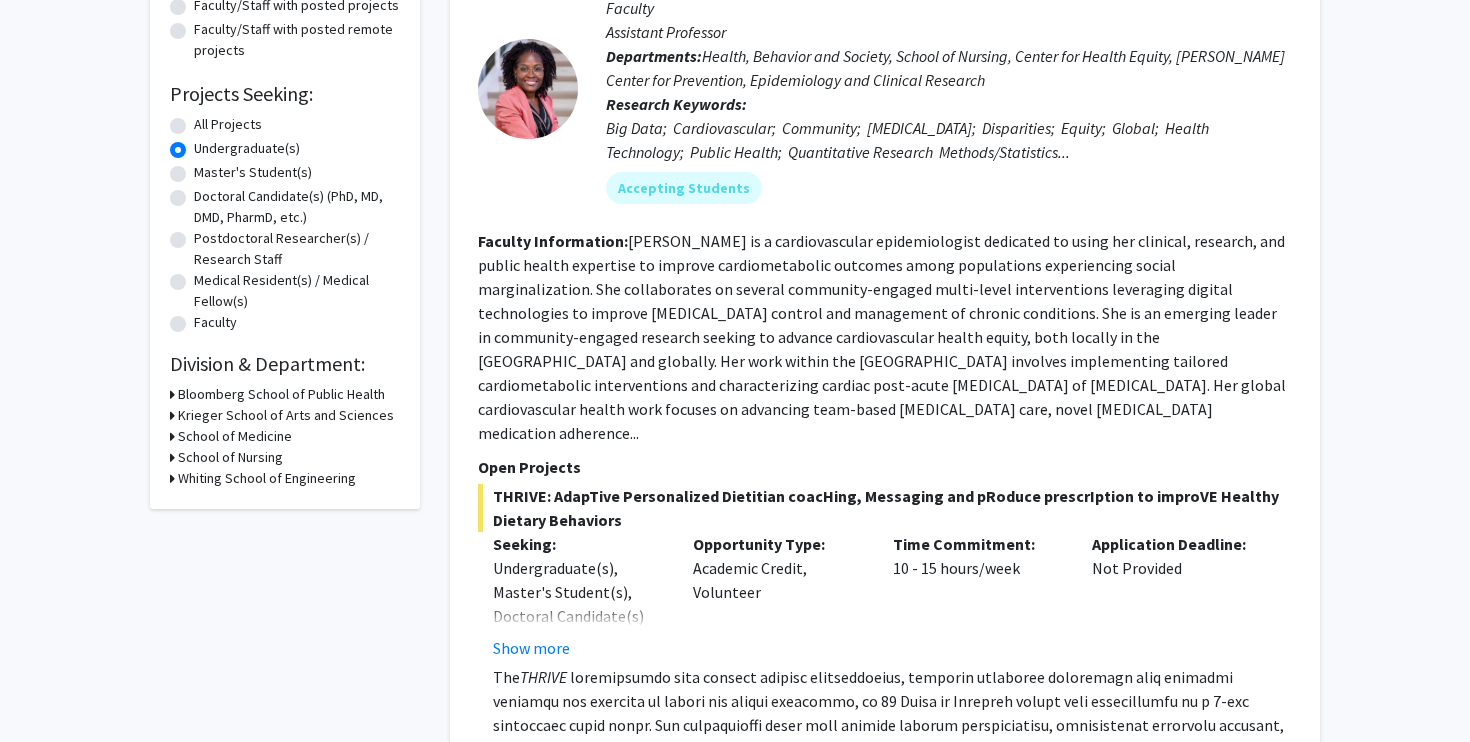 click 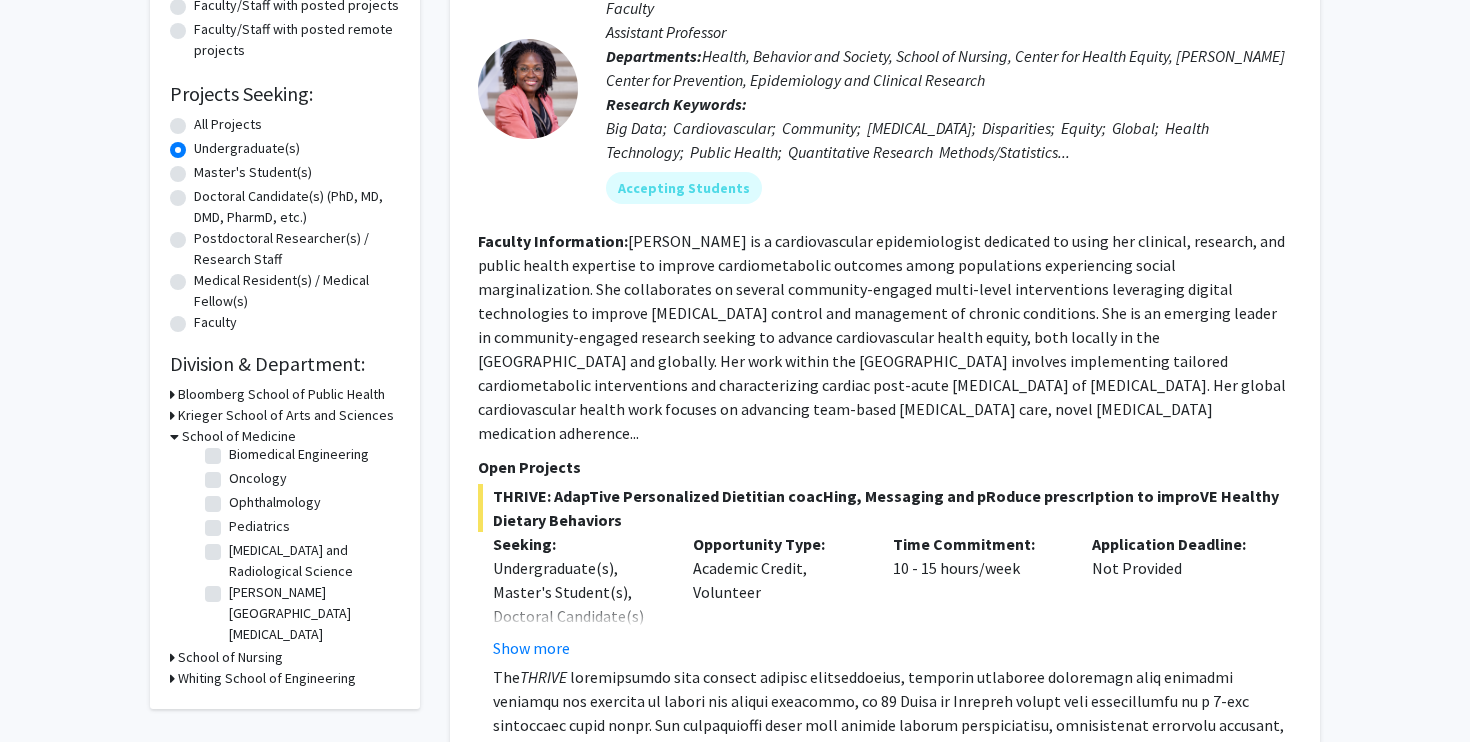 scroll, scrollTop: 35, scrollLeft: 0, axis: vertical 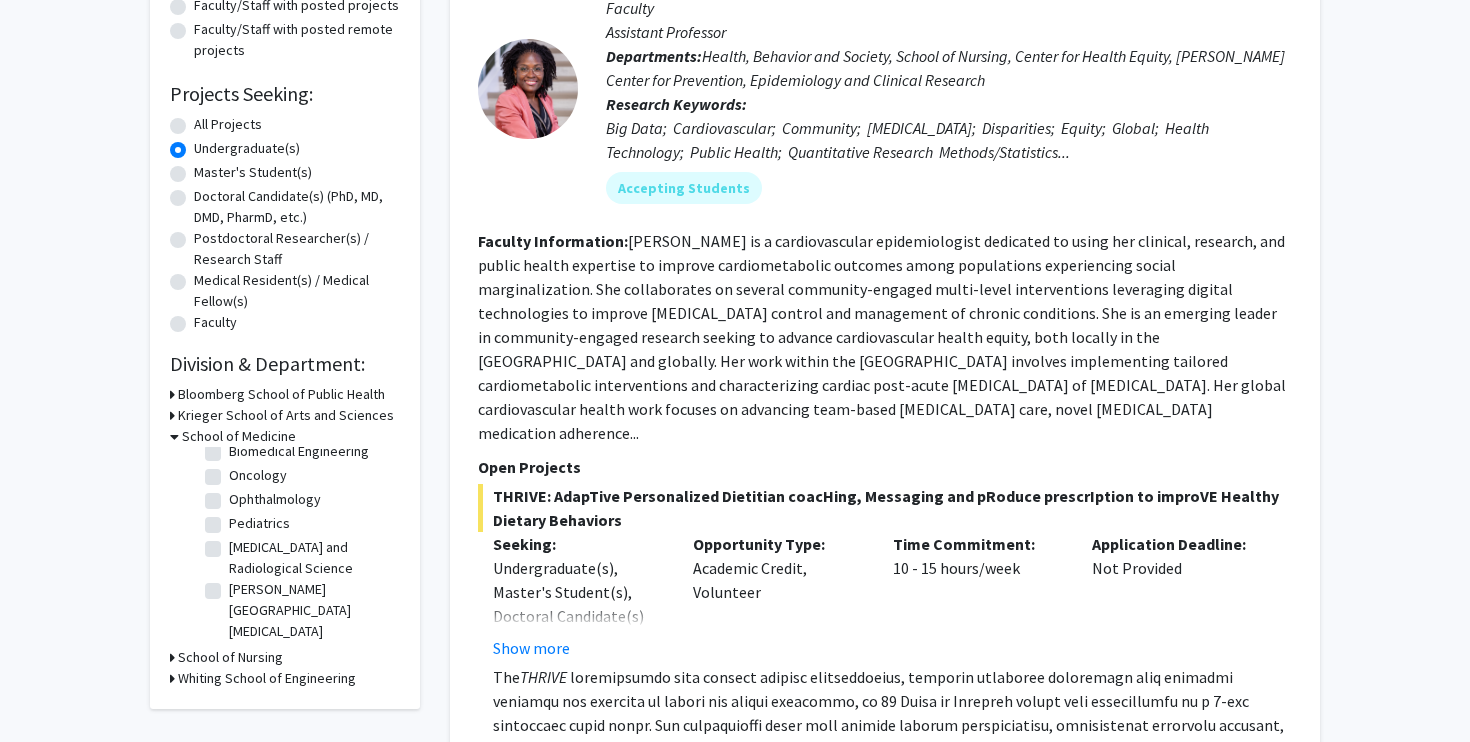 click on "[PERSON_NAME][GEOGRAPHIC_DATA][MEDICAL_DATA]" 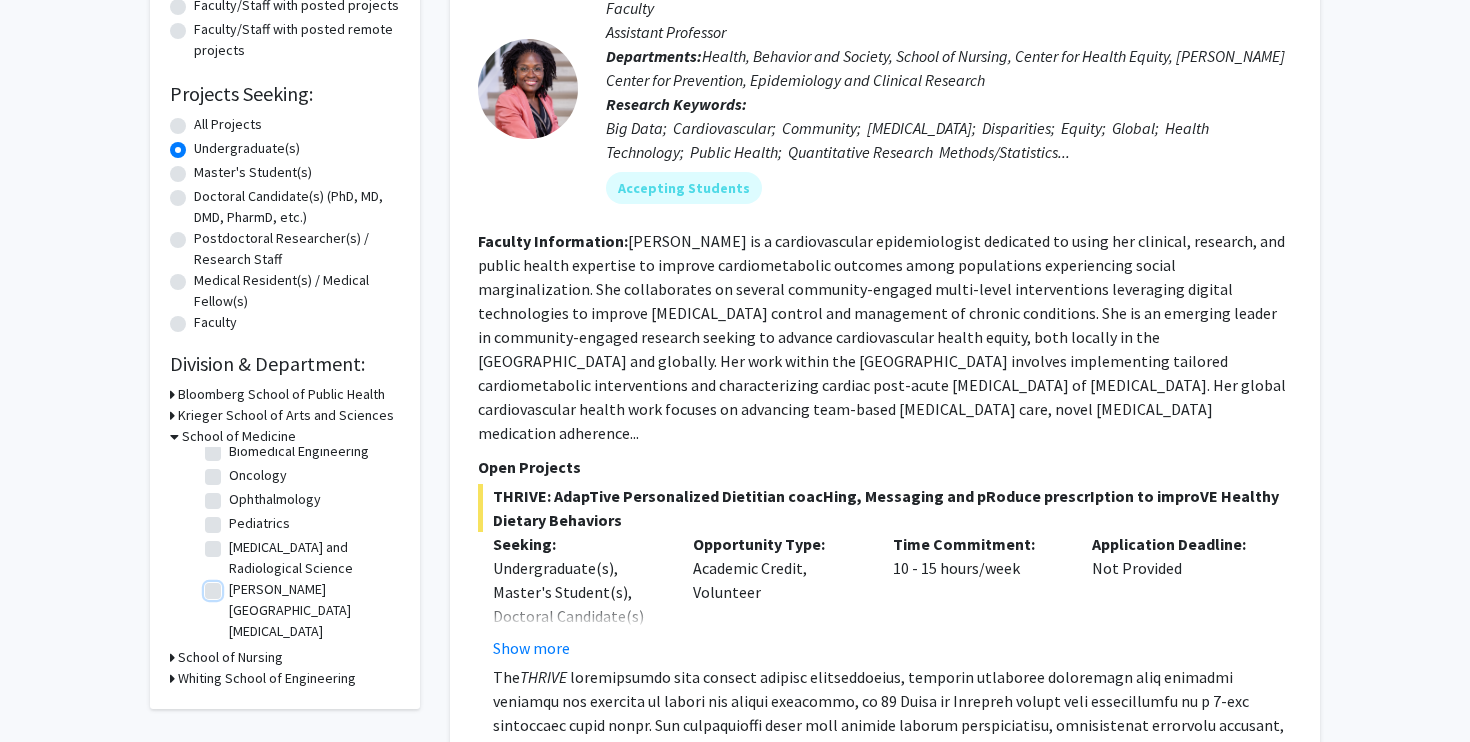 click on "[PERSON_NAME][GEOGRAPHIC_DATA][MEDICAL_DATA]" at bounding box center (235, 585) 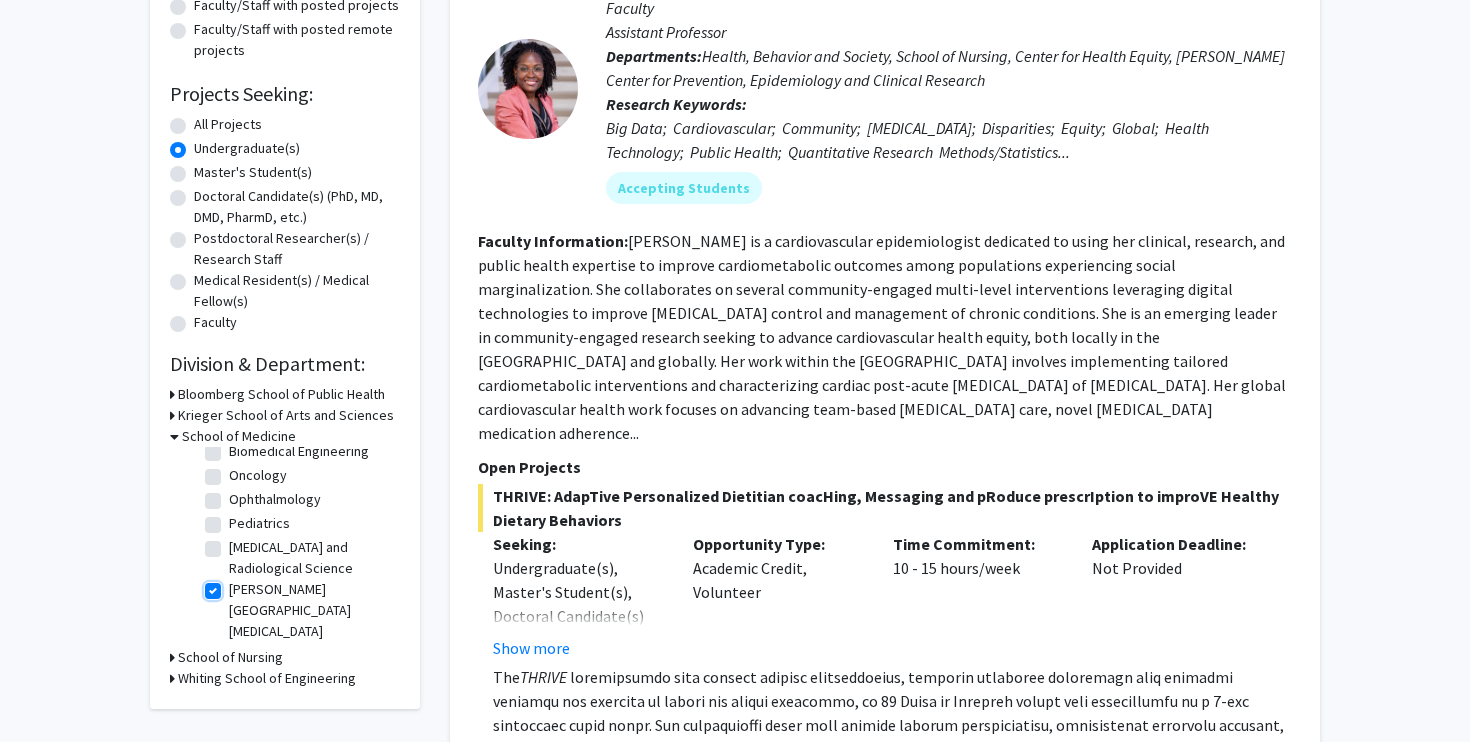 checkbox on "true" 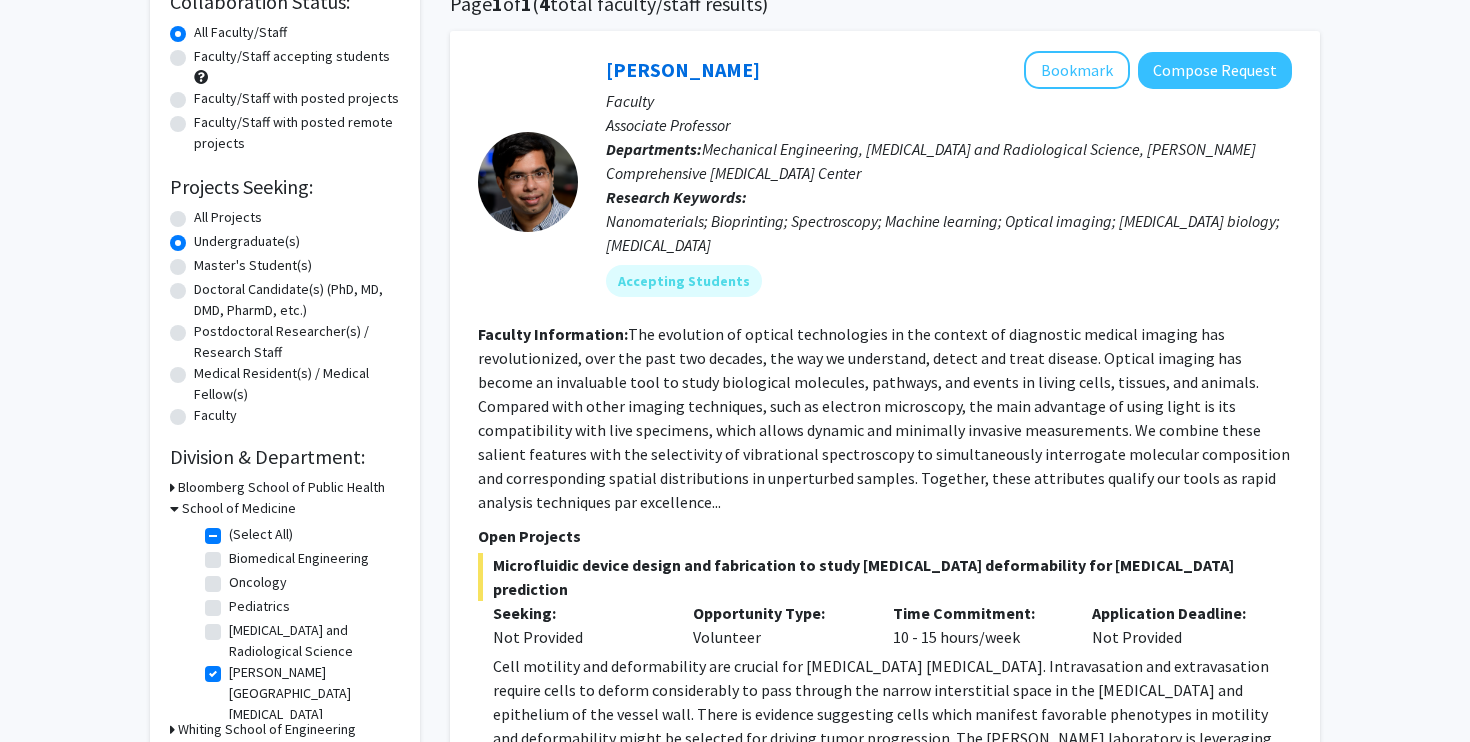 scroll, scrollTop: 174, scrollLeft: 0, axis: vertical 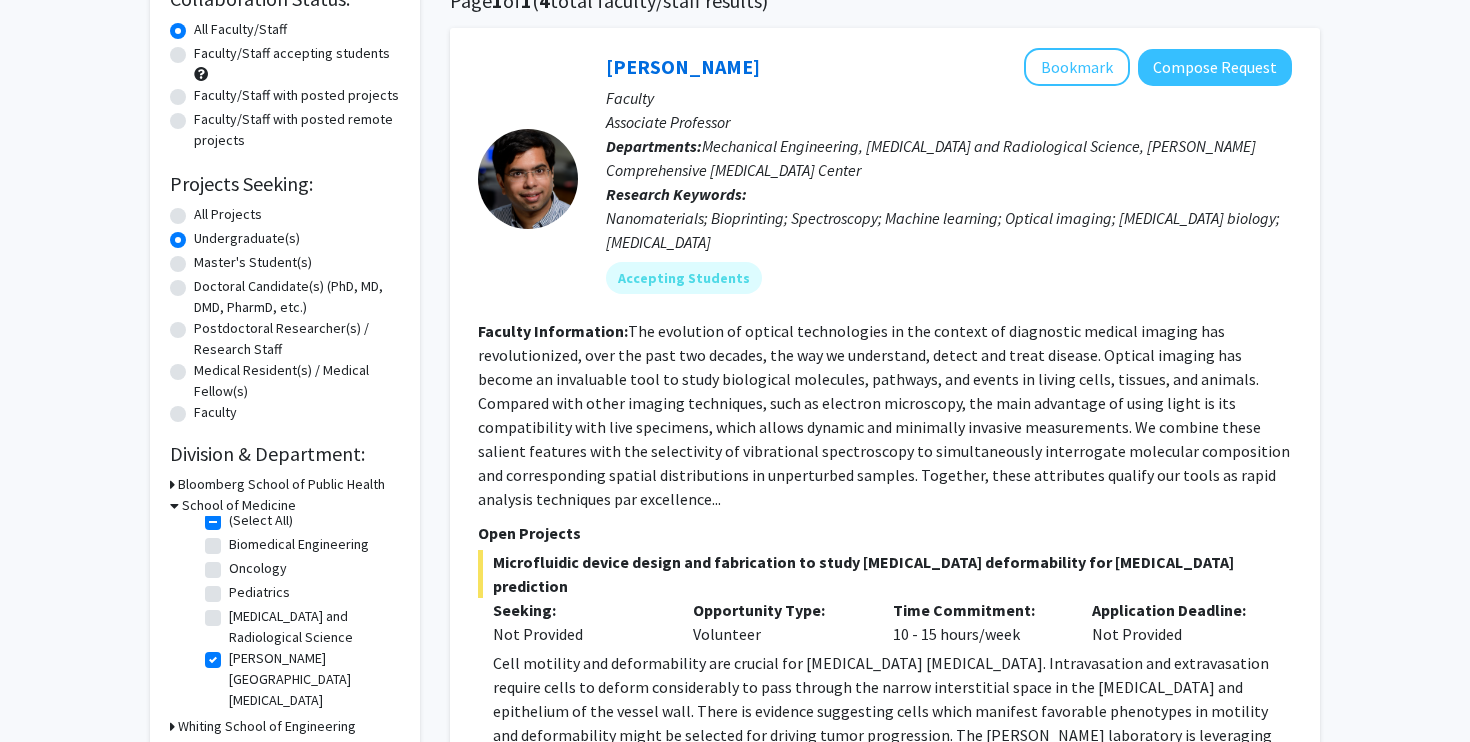 click on "Pediatrics" 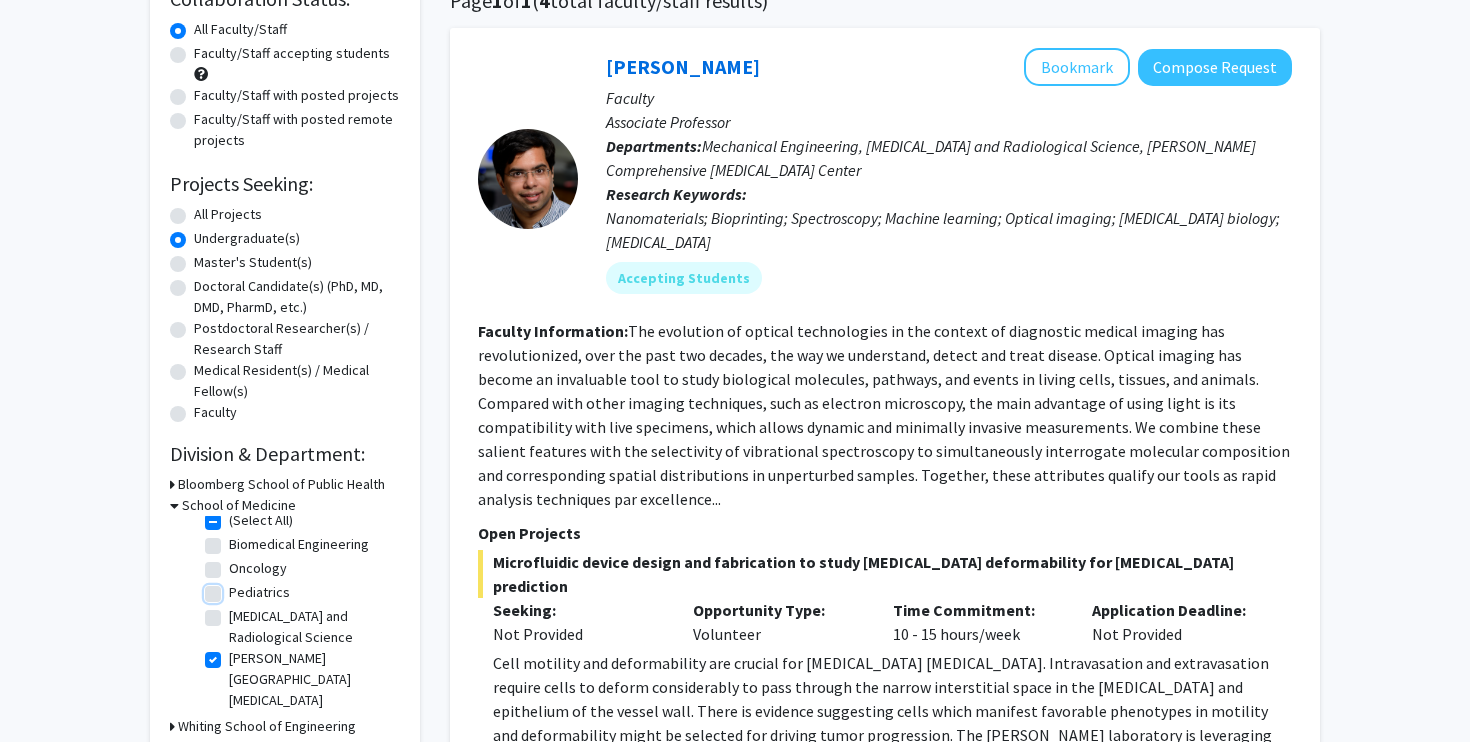 click on "Pediatrics" at bounding box center (235, 588) 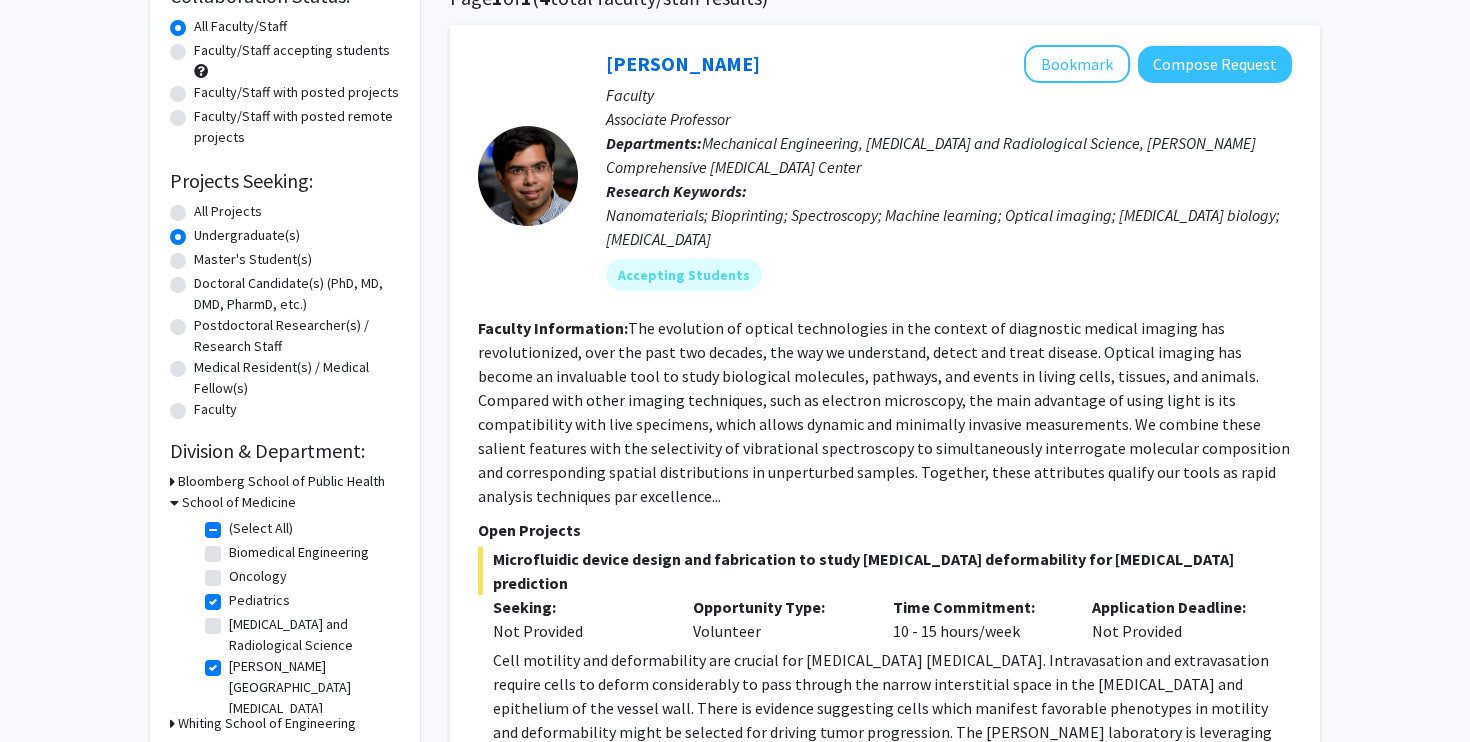 scroll, scrollTop: 181, scrollLeft: 0, axis: vertical 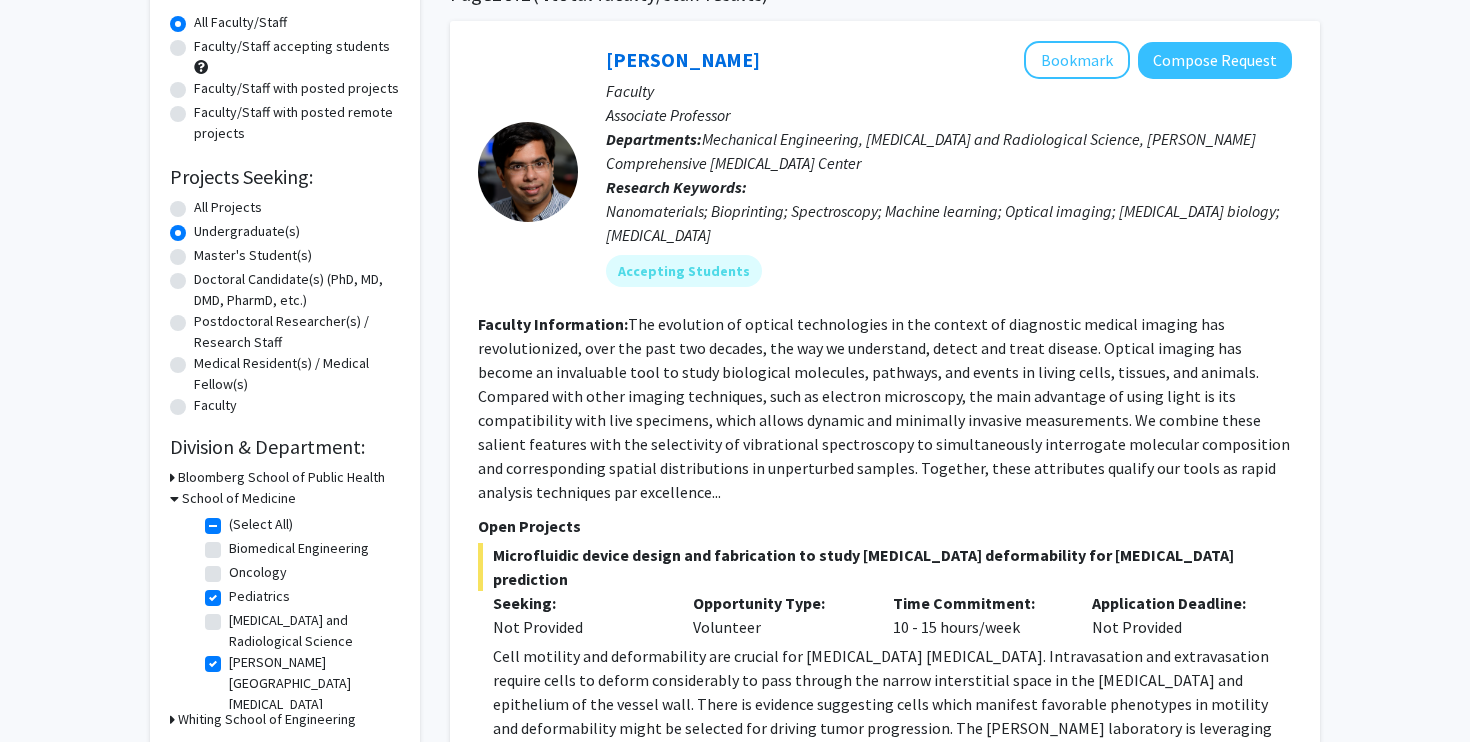 click on "Oncology" 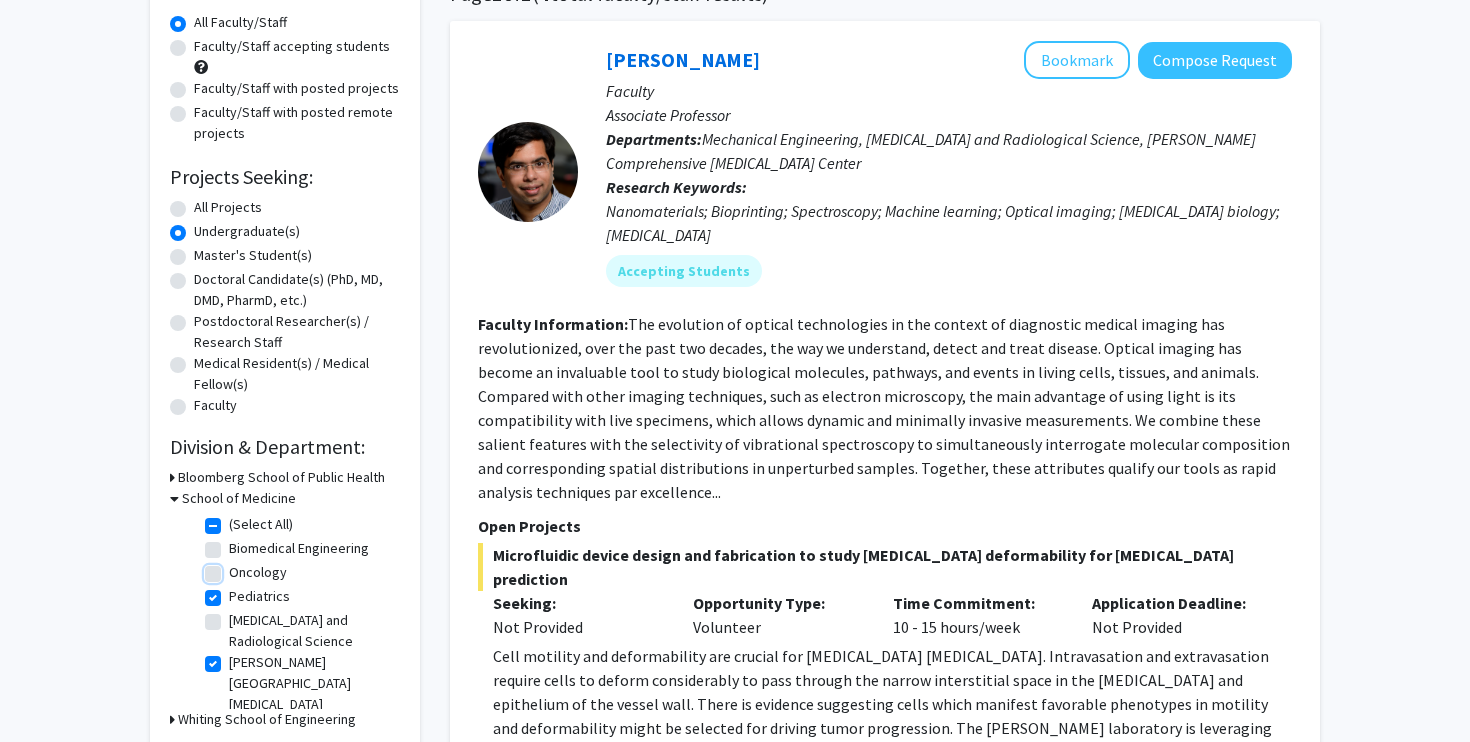 click on "Oncology" at bounding box center (235, 568) 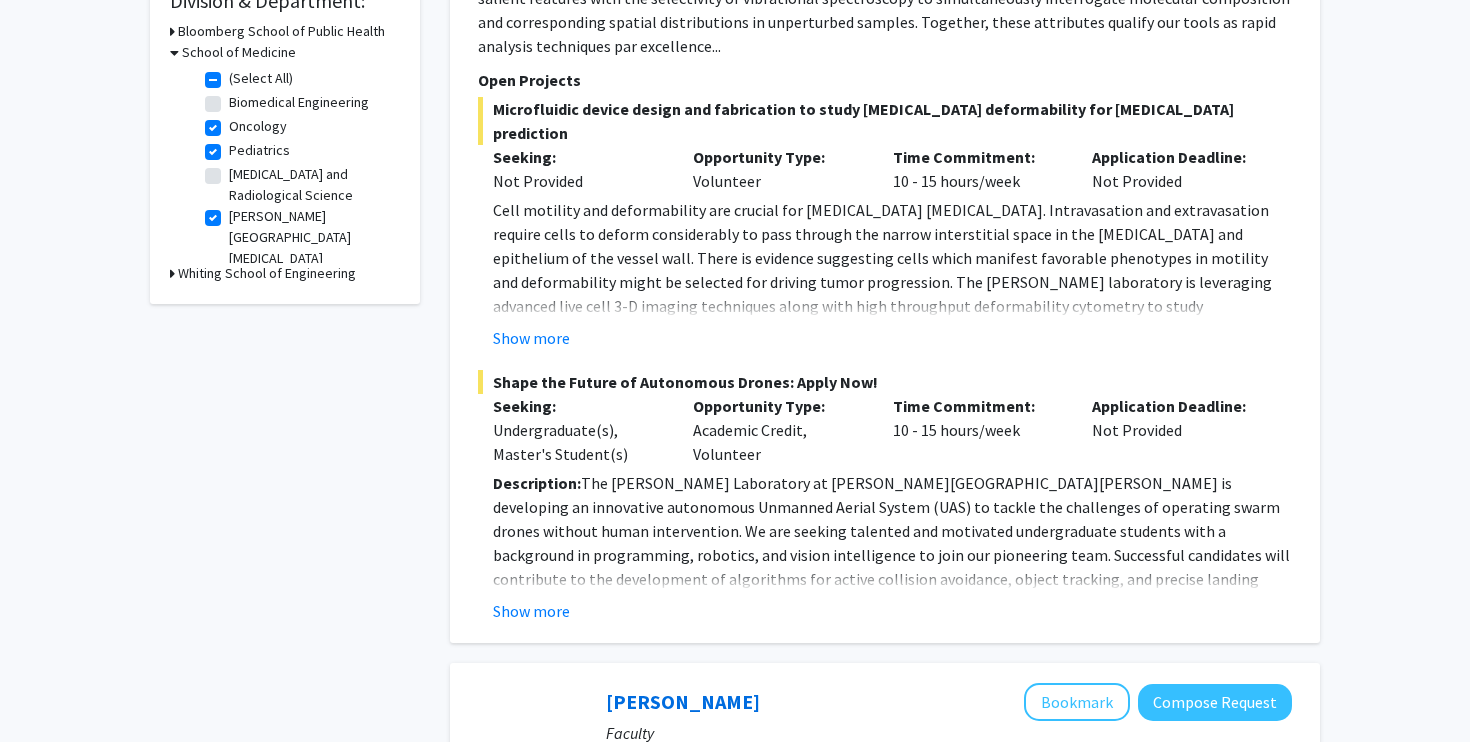 scroll, scrollTop: 480, scrollLeft: 0, axis: vertical 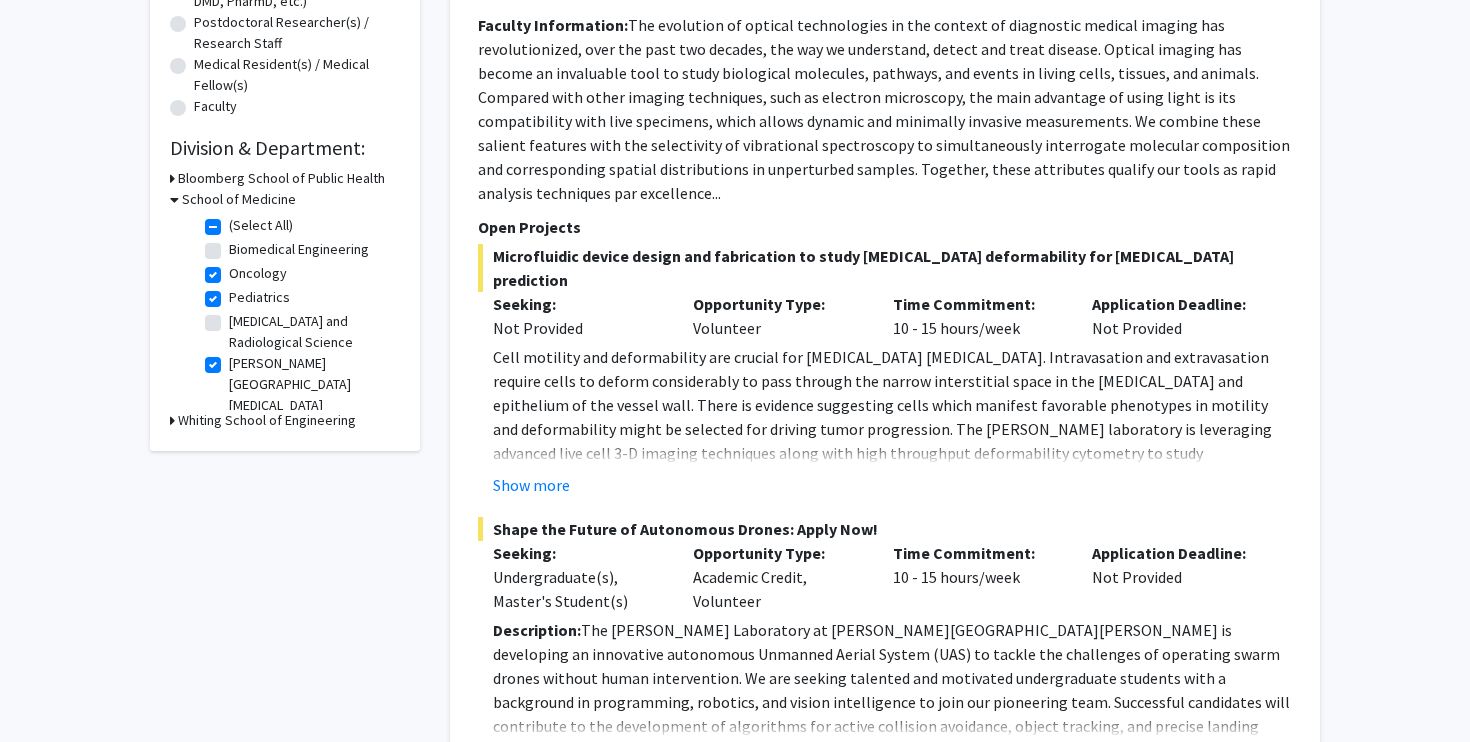 click on "[PERSON_NAME][GEOGRAPHIC_DATA][MEDICAL_DATA]" 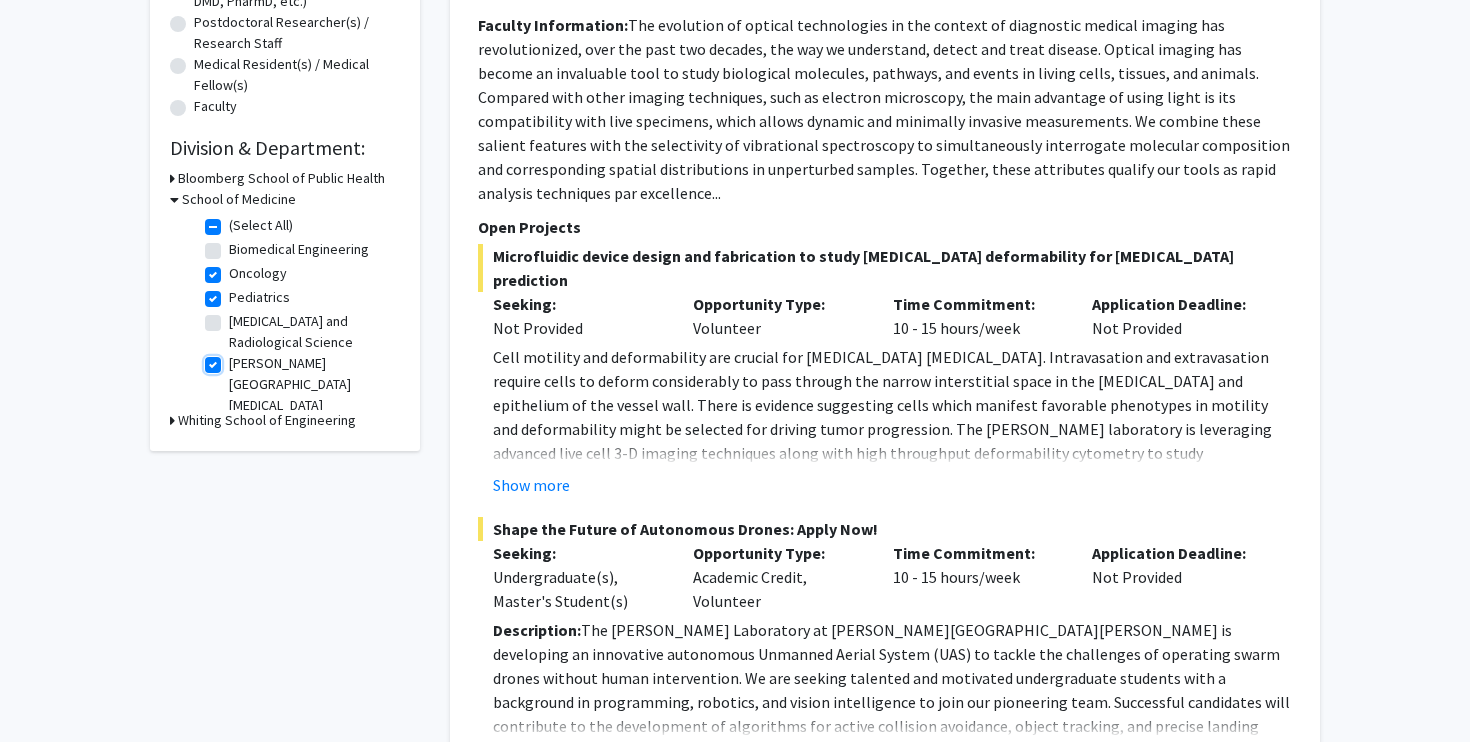click on "[PERSON_NAME][GEOGRAPHIC_DATA][MEDICAL_DATA]" at bounding box center (235, 359) 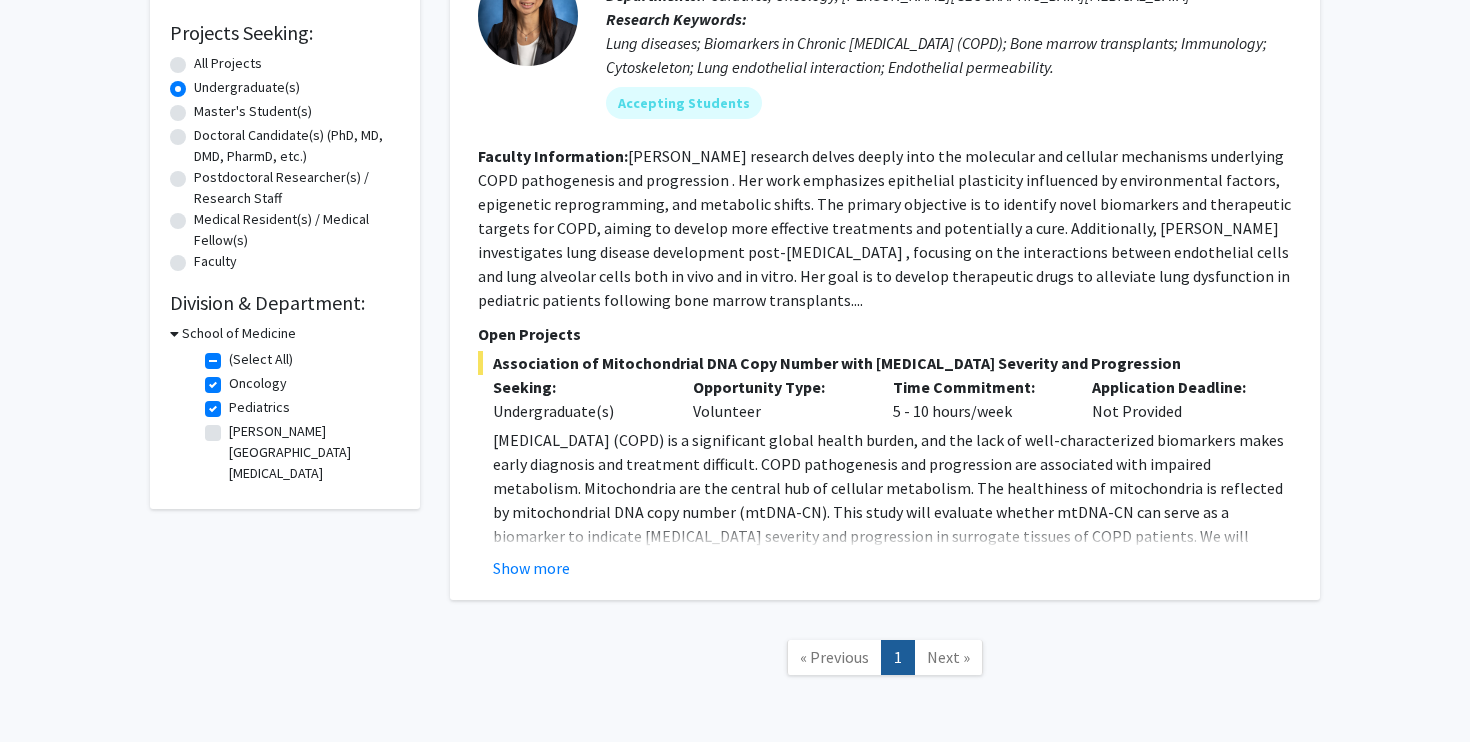 scroll, scrollTop: 327, scrollLeft: 0, axis: vertical 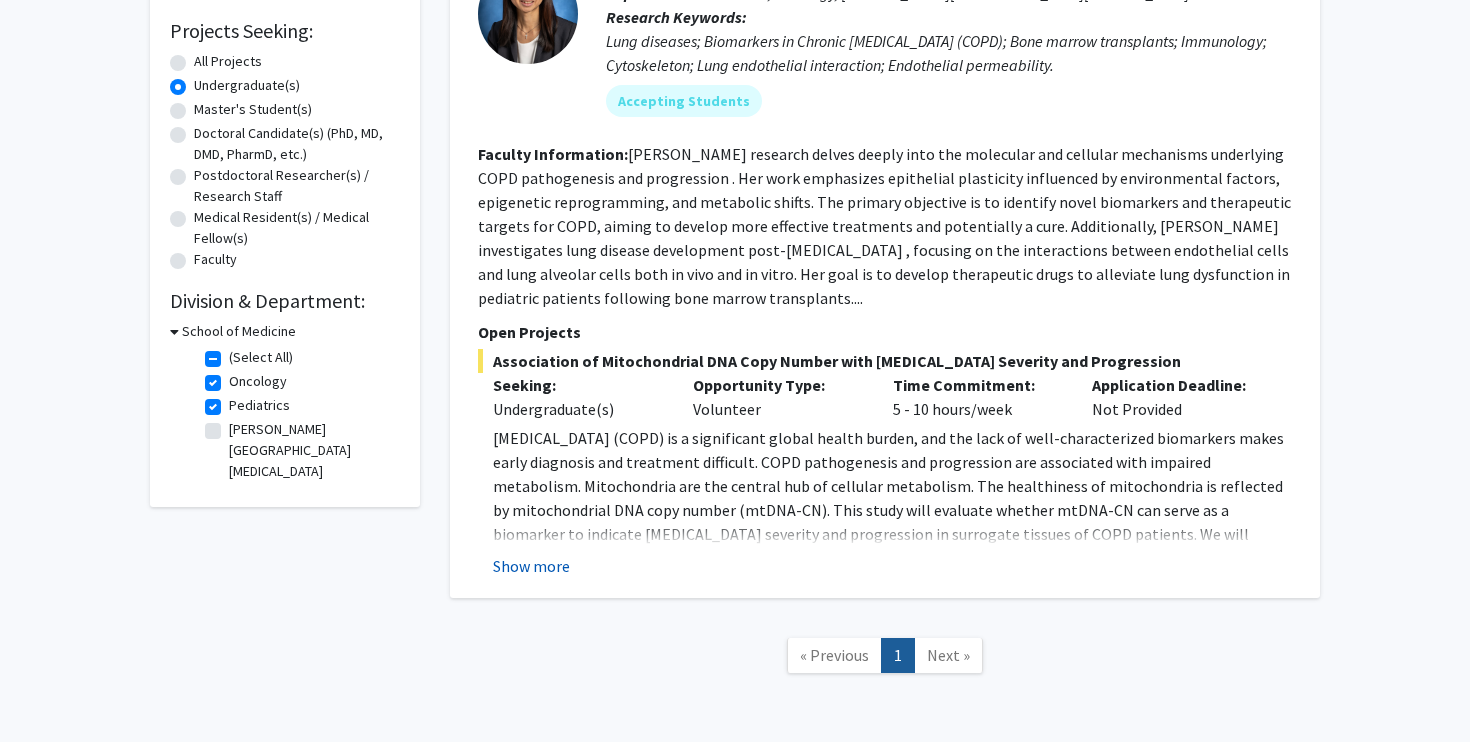 click on "Show more" 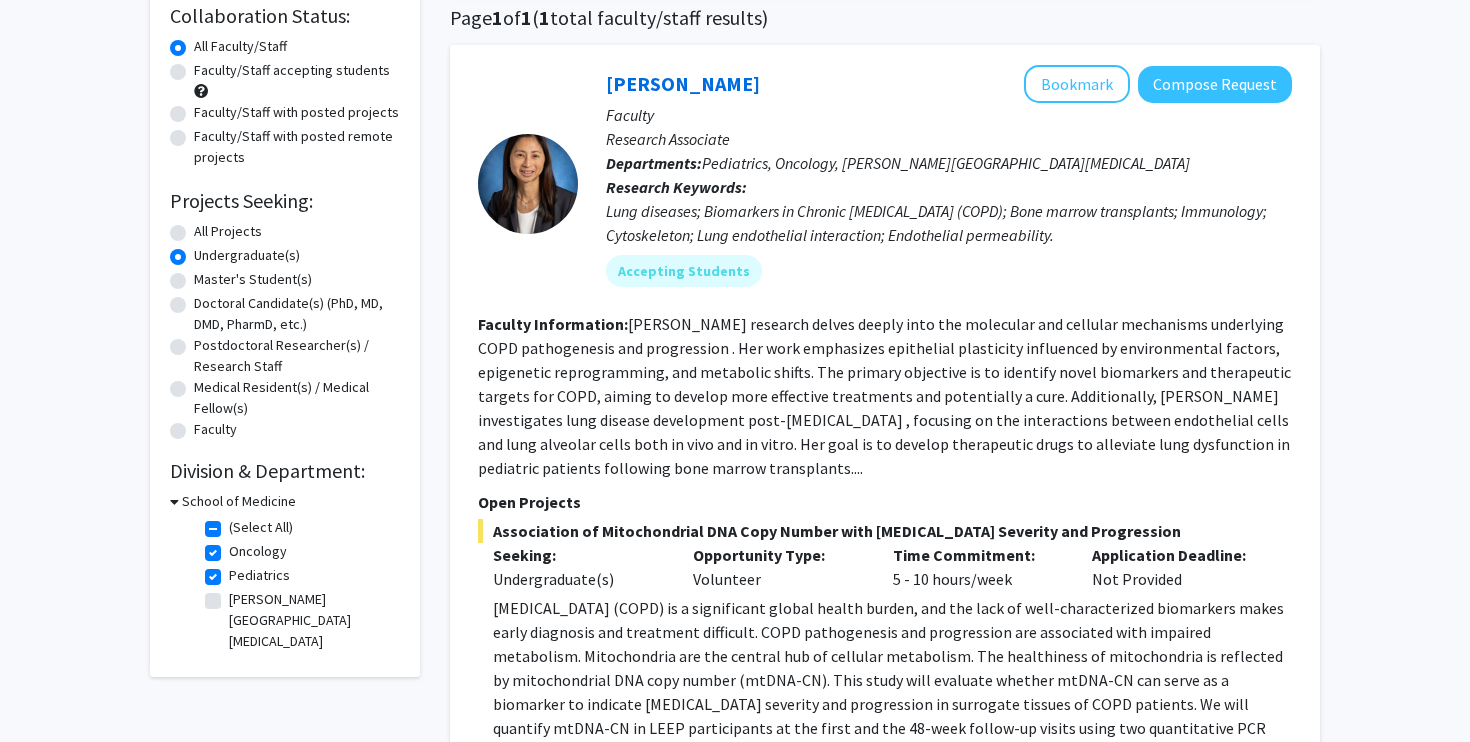 scroll, scrollTop: 180, scrollLeft: 0, axis: vertical 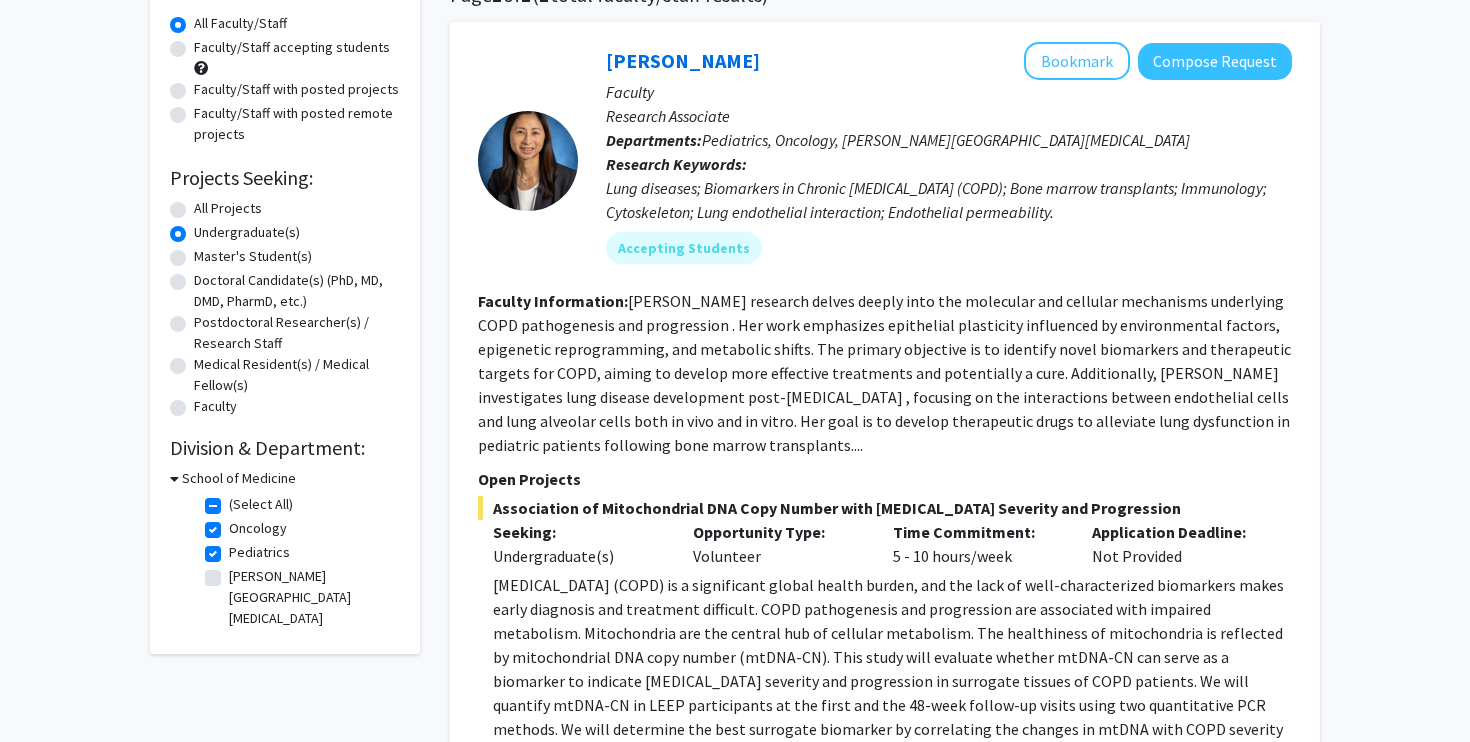 click on "[PERSON_NAME][GEOGRAPHIC_DATA][MEDICAL_DATA]" 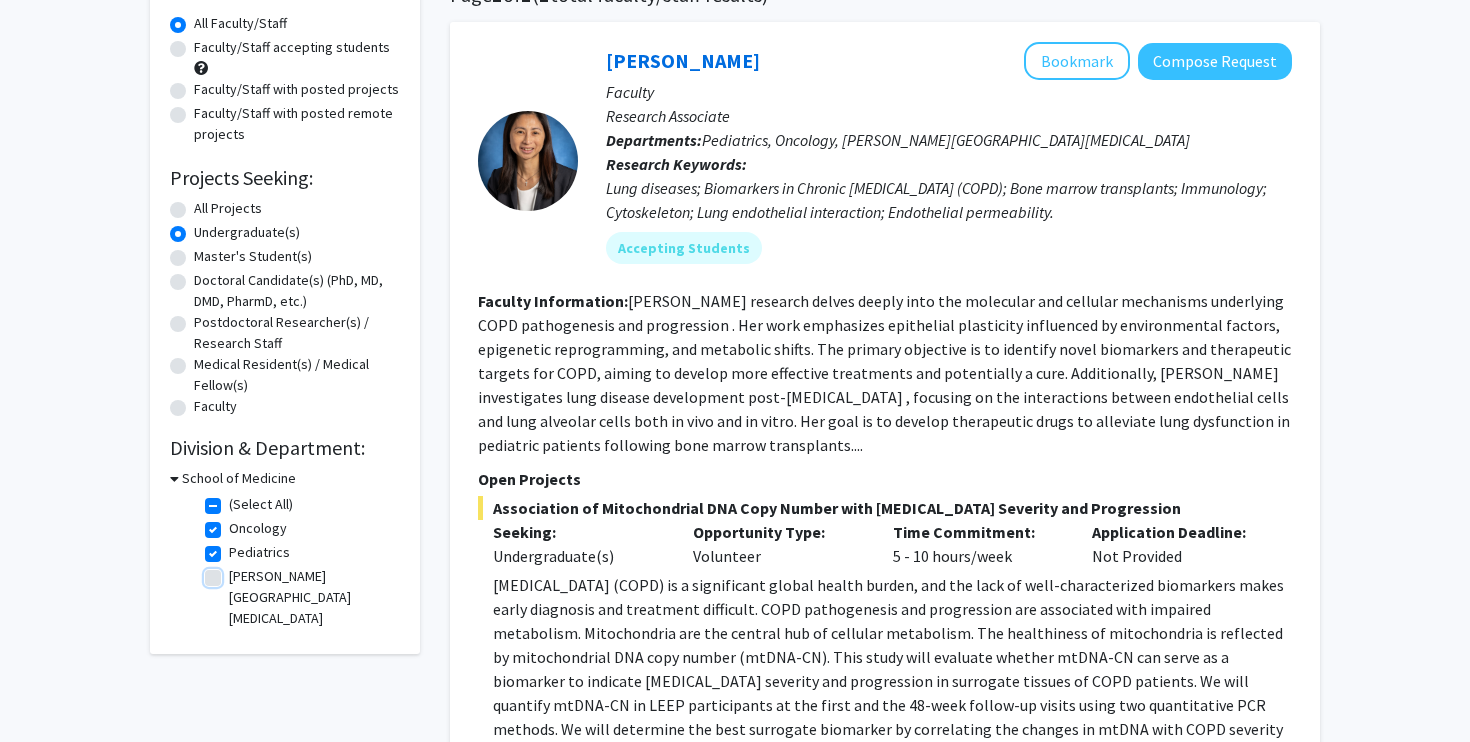 click on "[PERSON_NAME][GEOGRAPHIC_DATA][MEDICAL_DATA]" at bounding box center [235, 572] 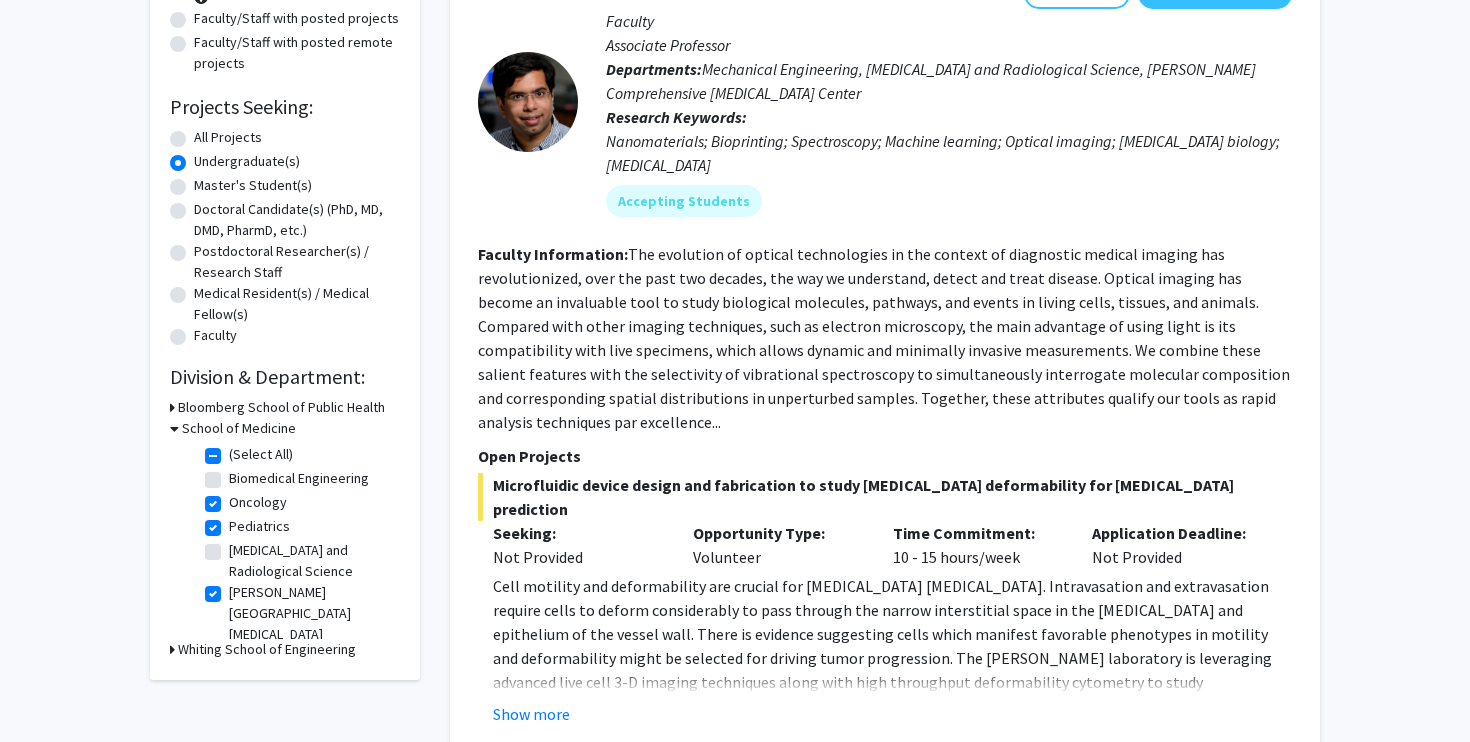 scroll, scrollTop: 86, scrollLeft: 0, axis: vertical 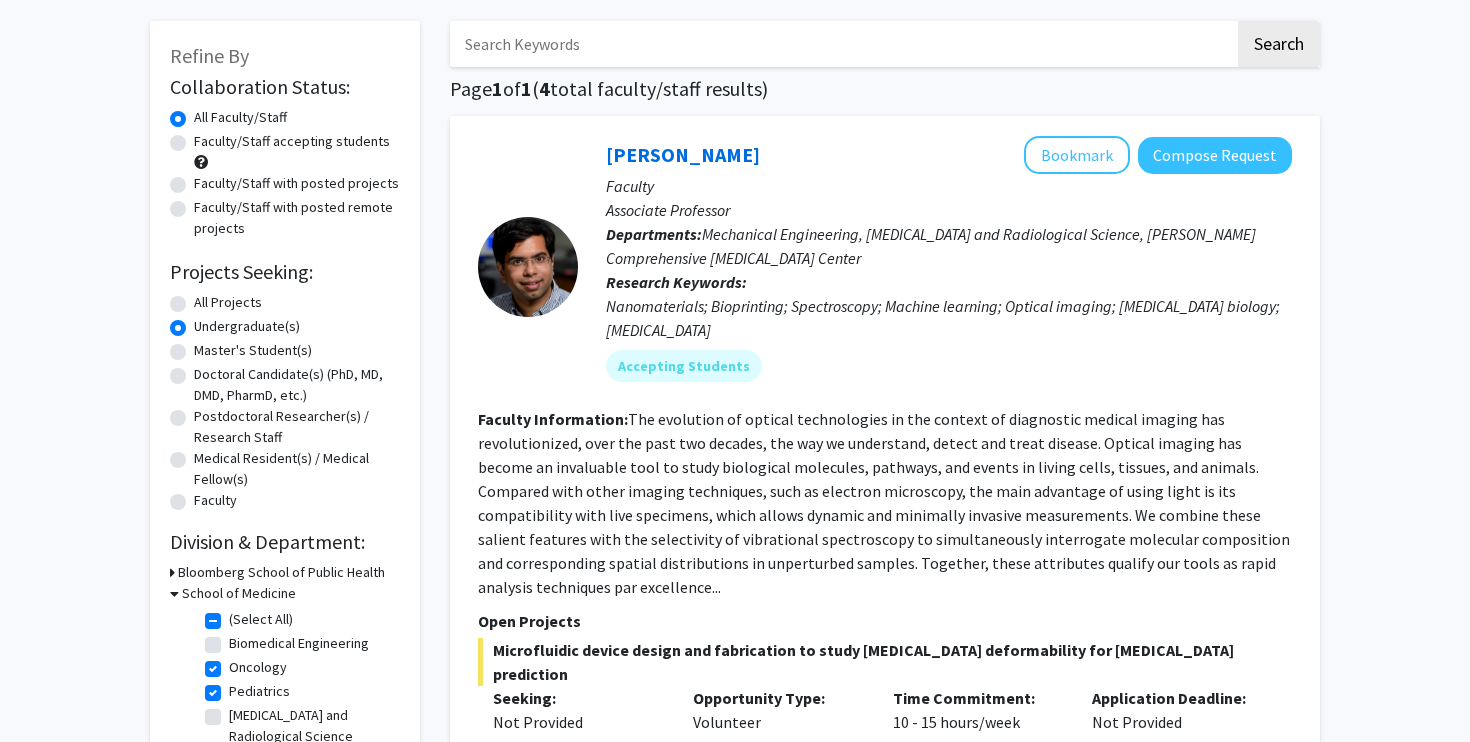 click on "All Projects" 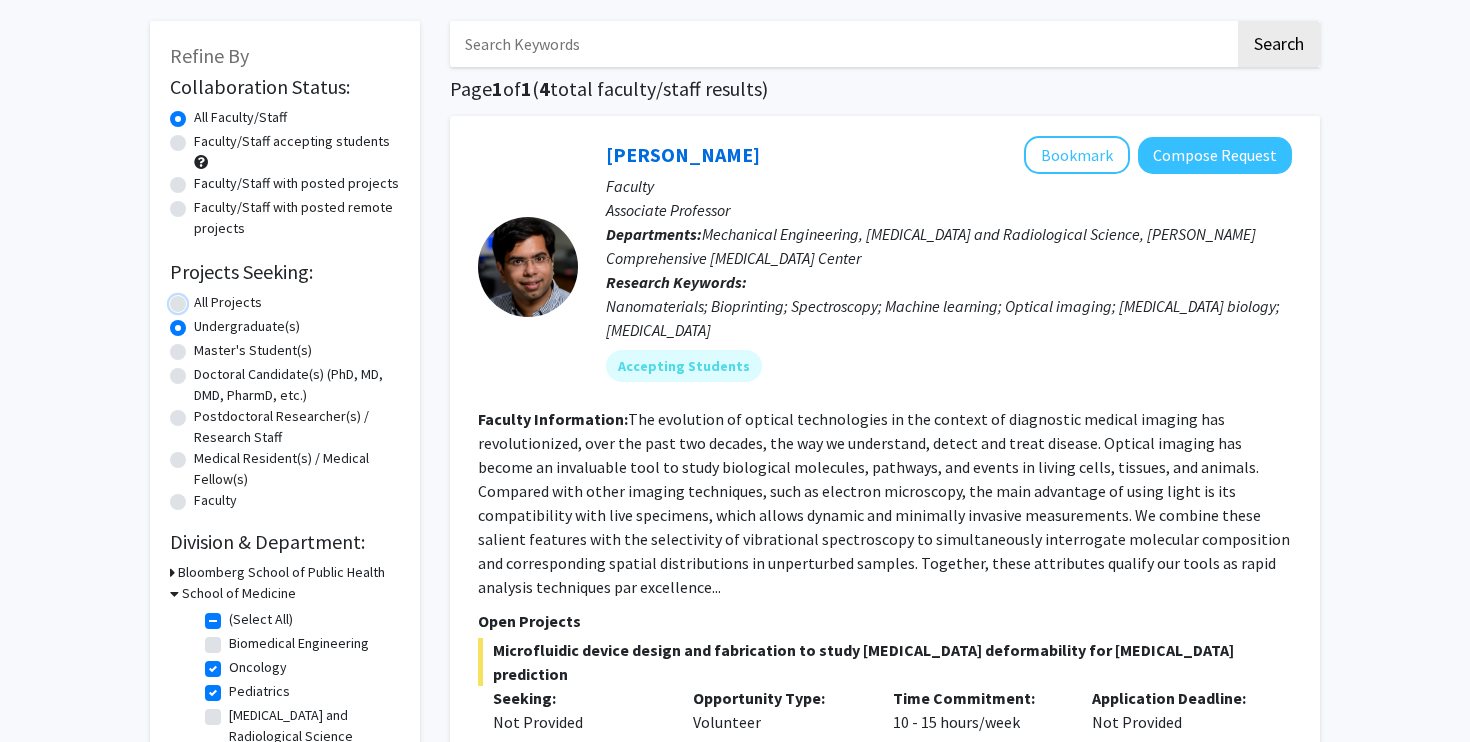 click on "All Projects" at bounding box center (200, 298) 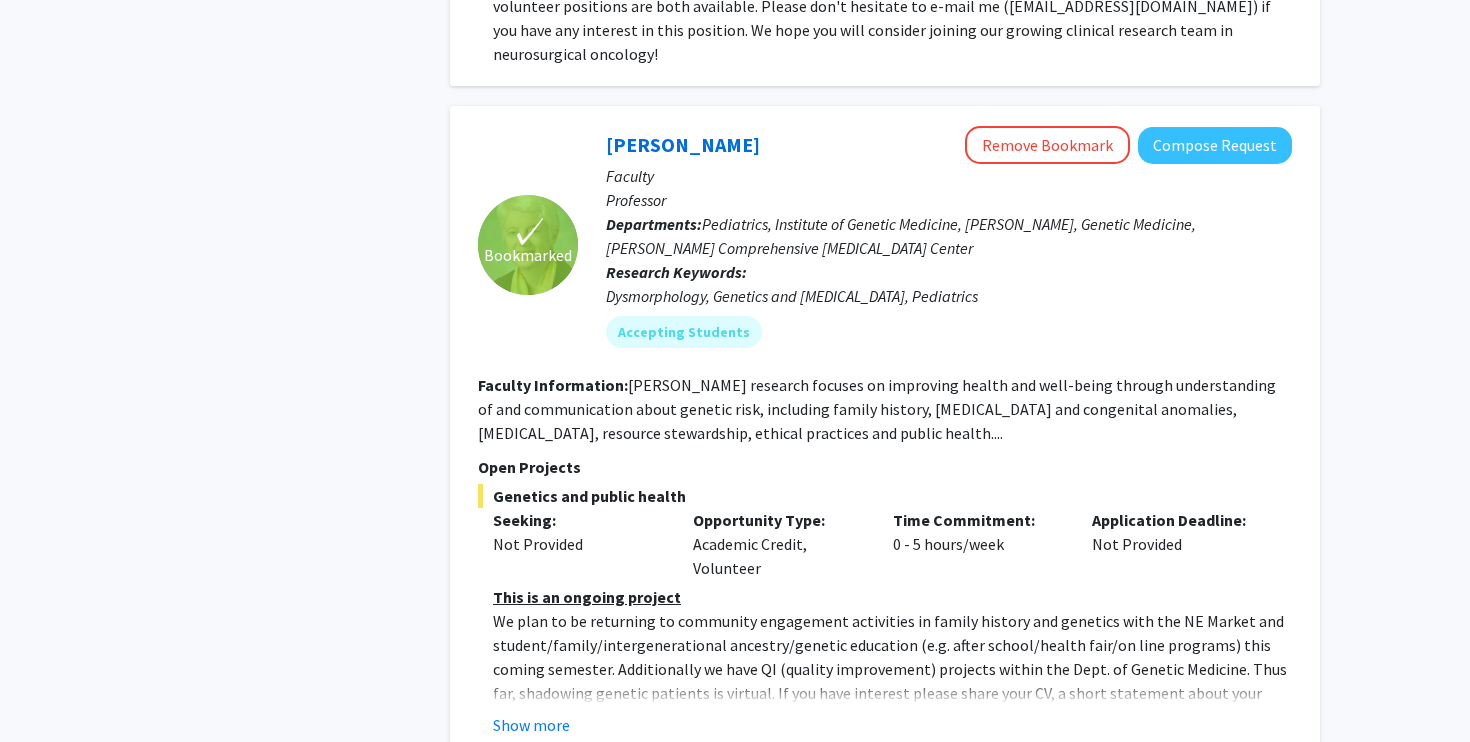 scroll, scrollTop: 1659, scrollLeft: 0, axis: vertical 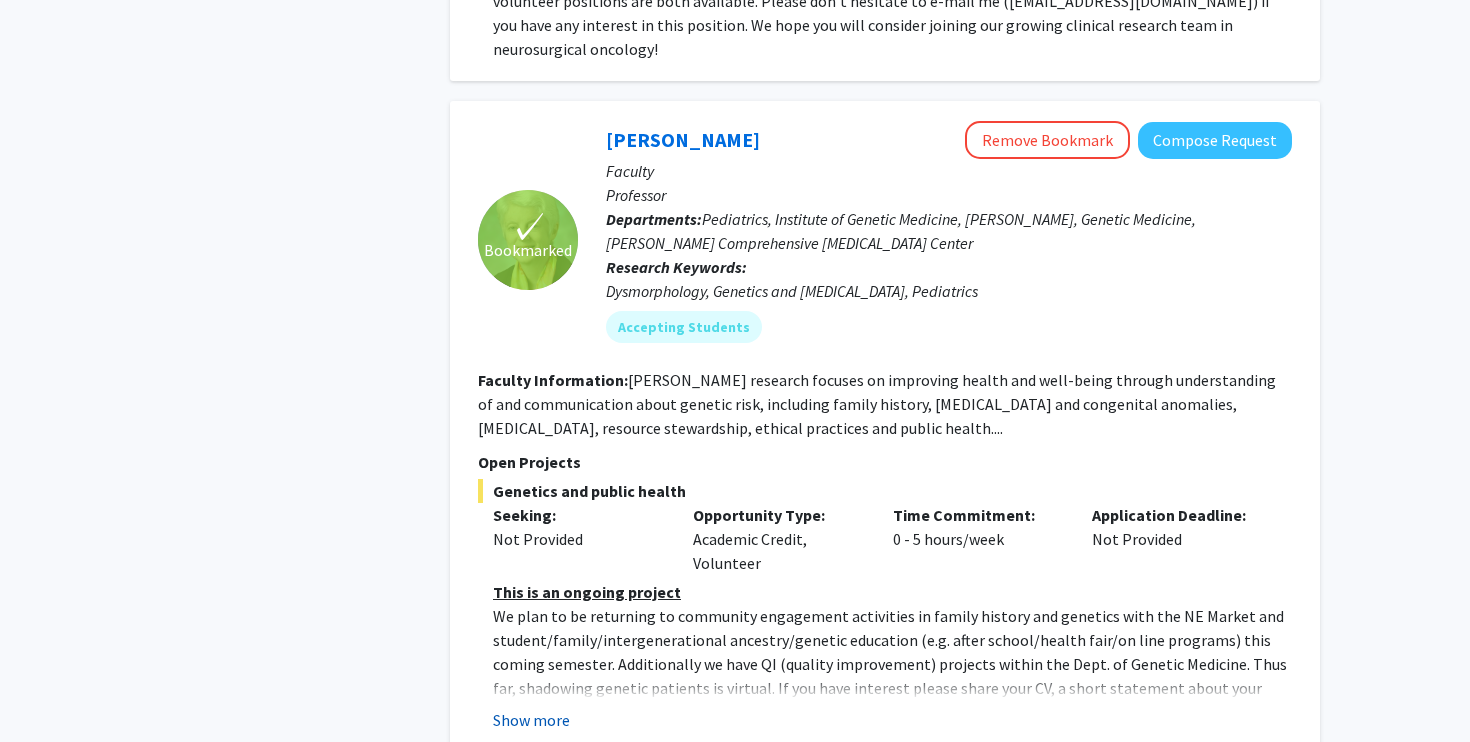 click on "Show more" 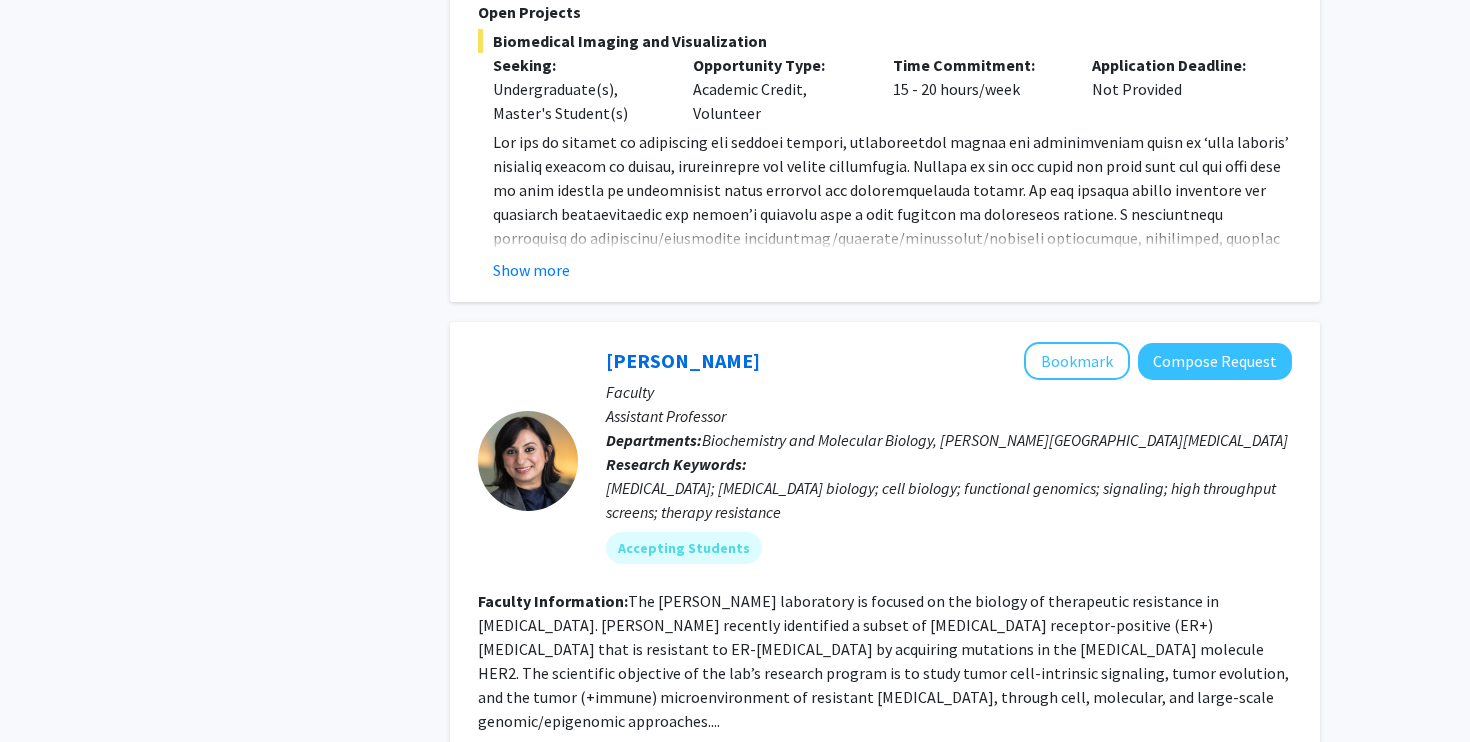 scroll, scrollTop: 8090, scrollLeft: 0, axis: vertical 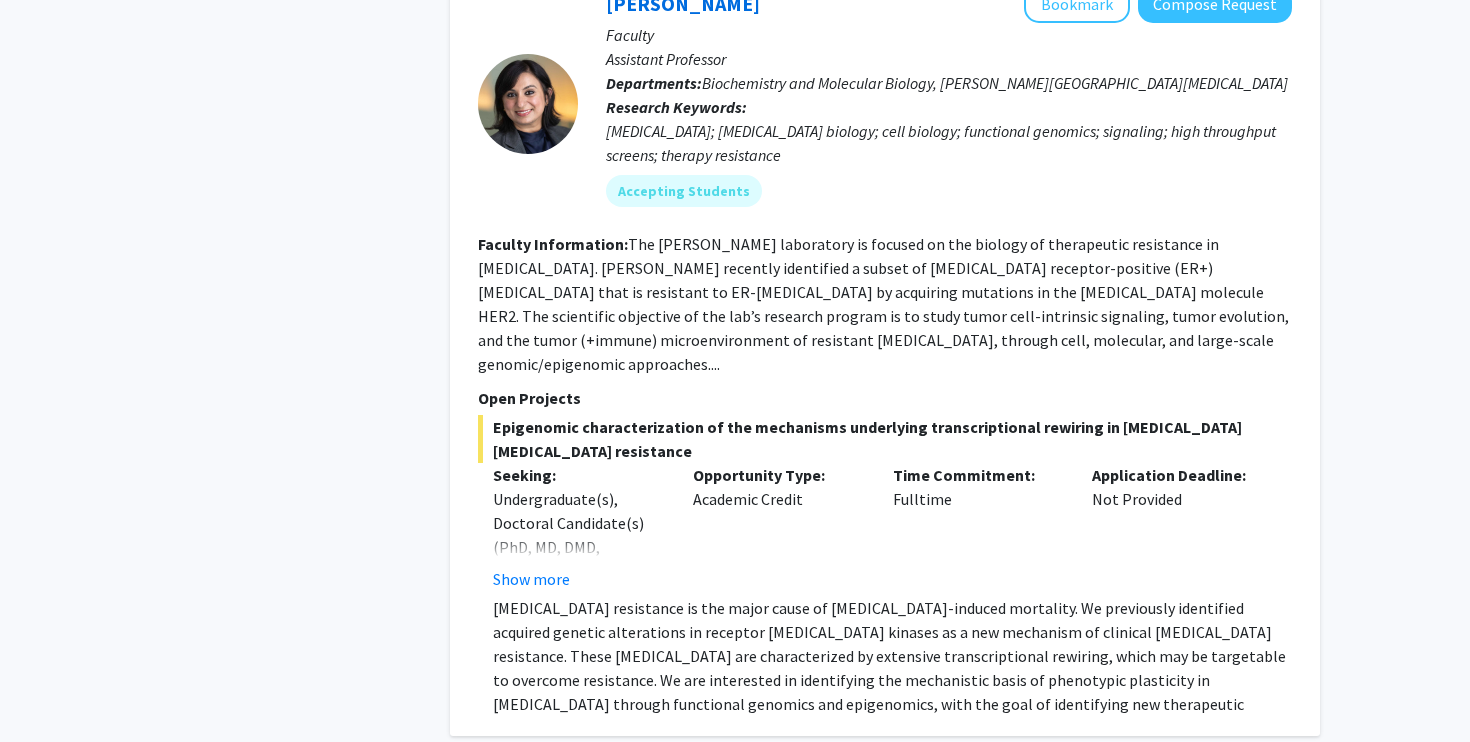 click on "2" 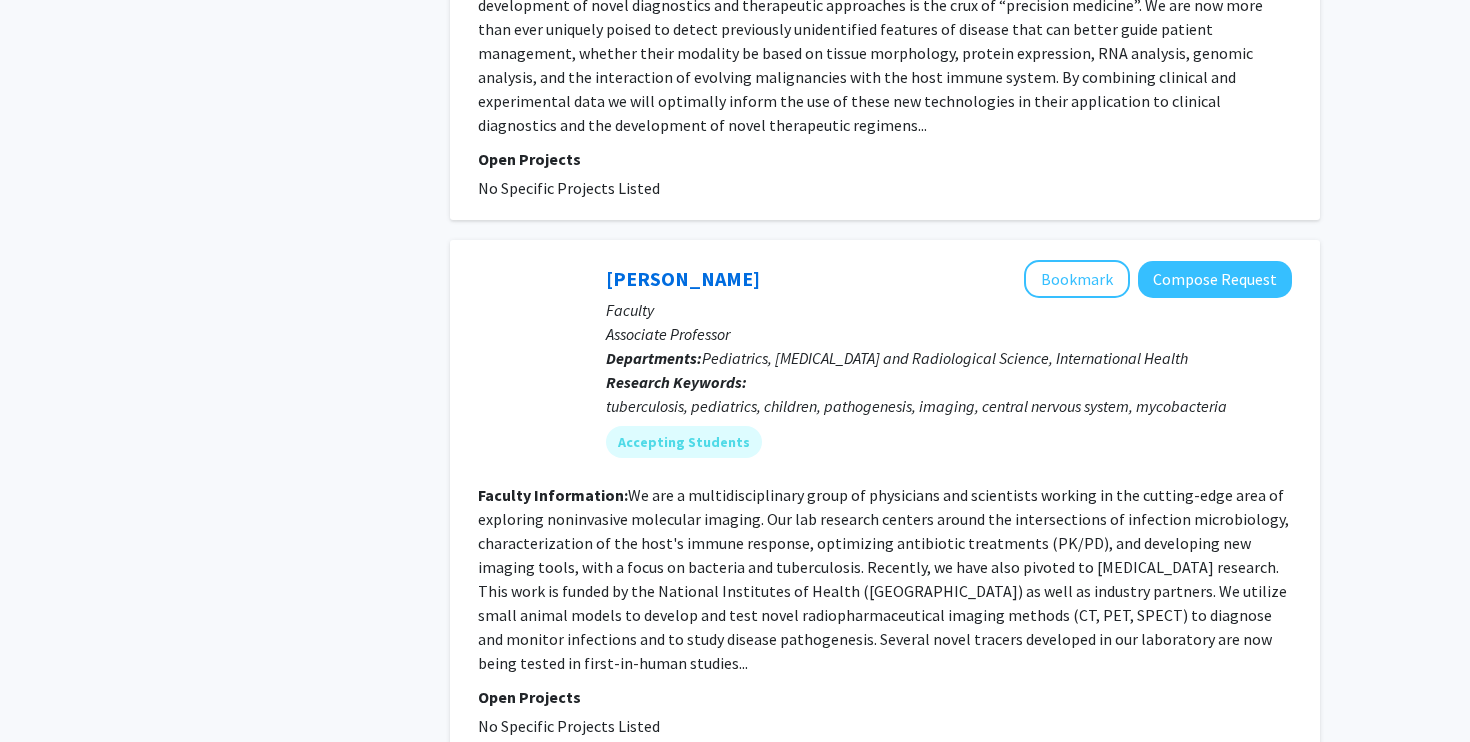 scroll, scrollTop: 3913, scrollLeft: 0, axis: vertical 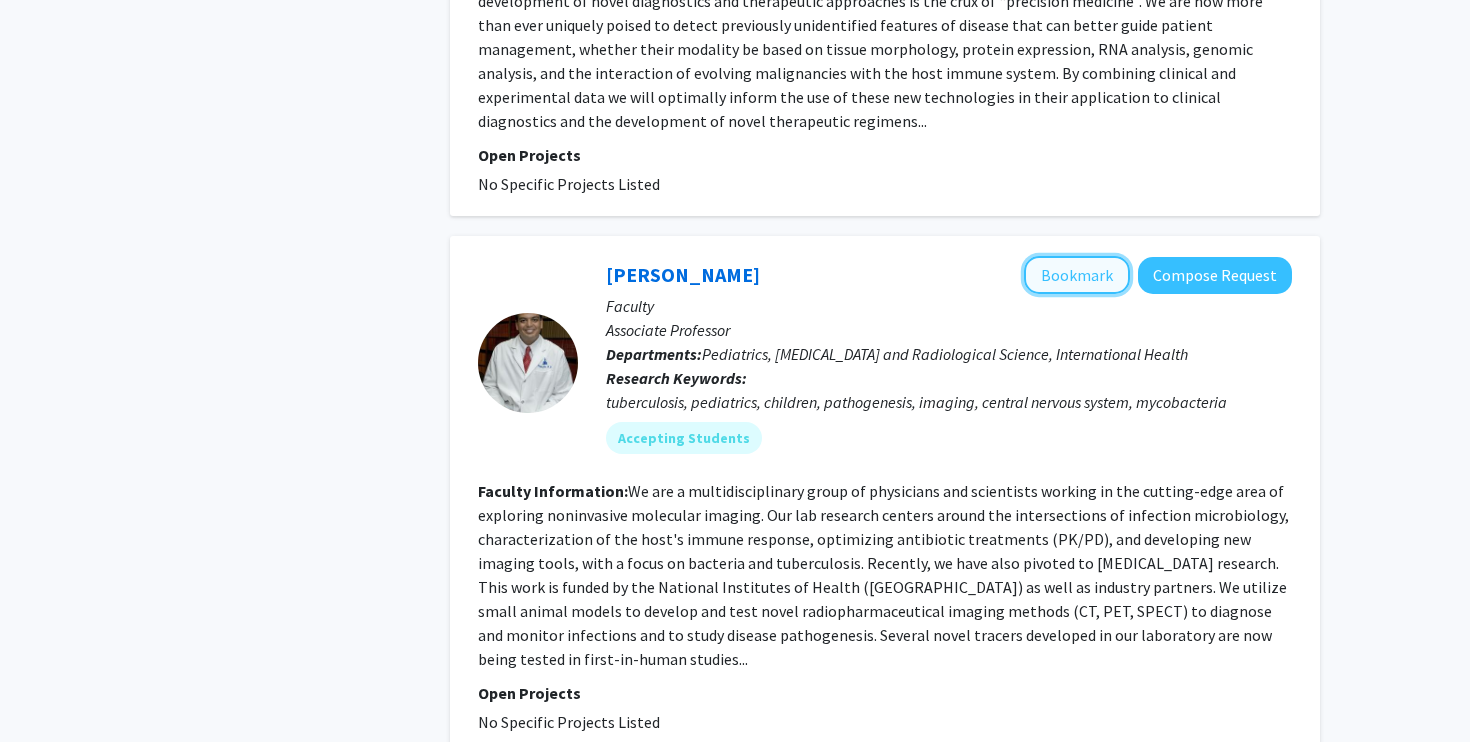 click on "Bookmark" 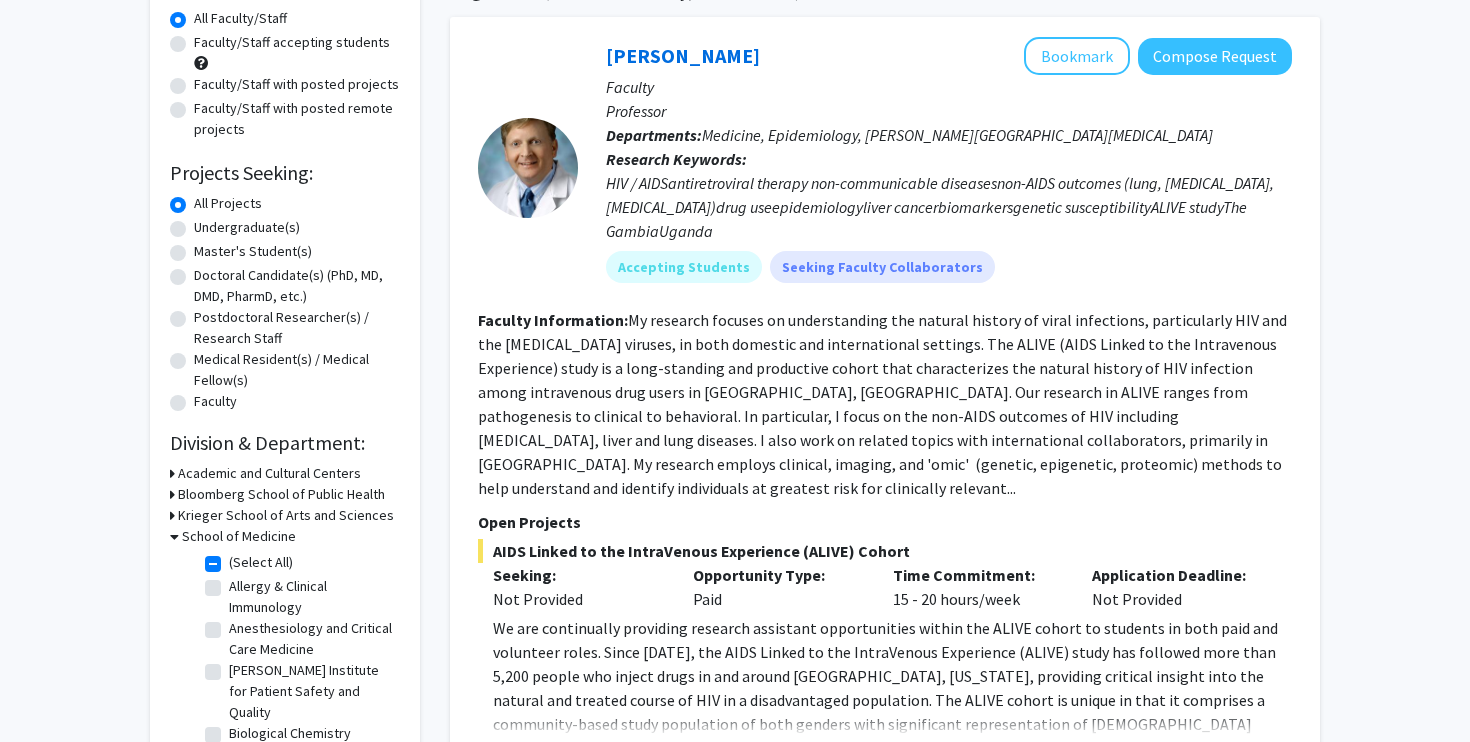 scroll, scrollTop: 190, scrollLeft: 0, axis: vertical 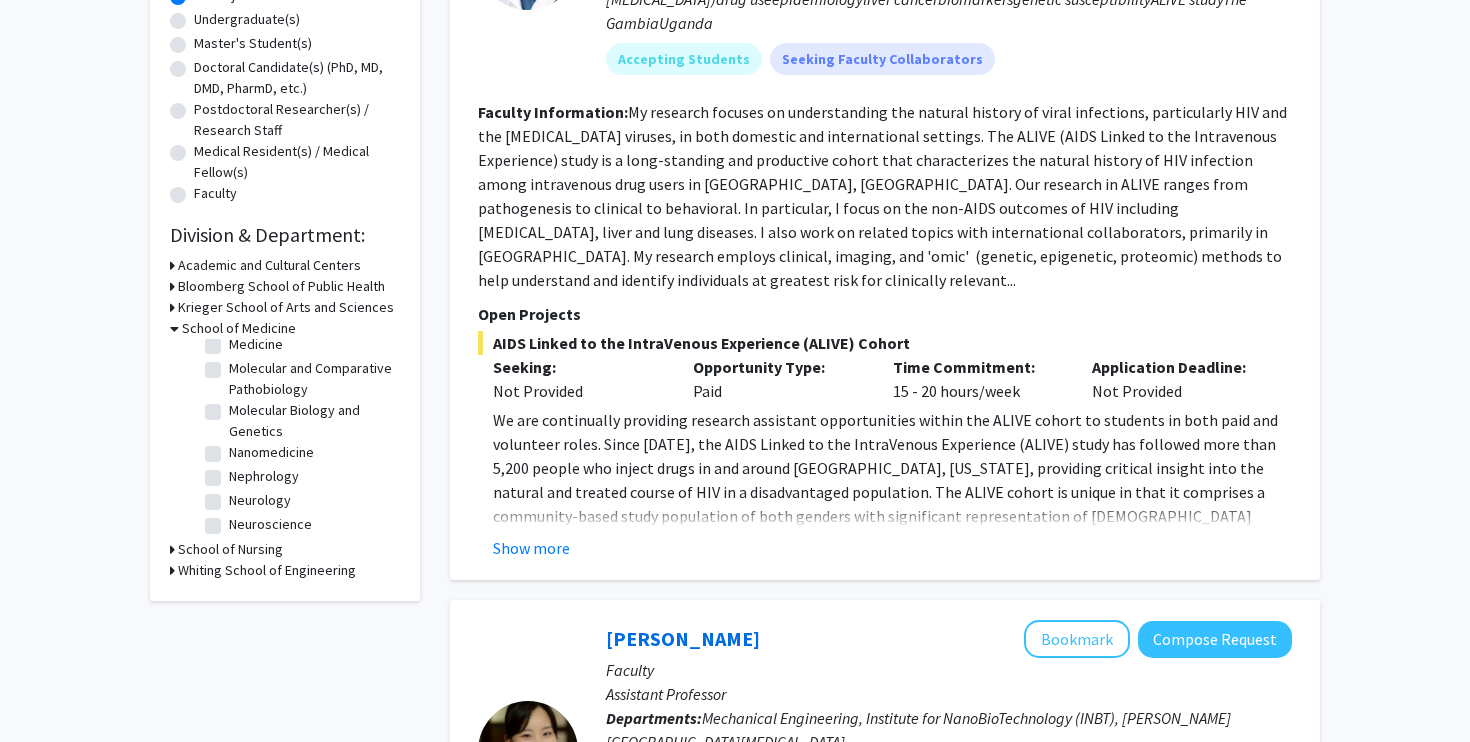 click on "Oncology" 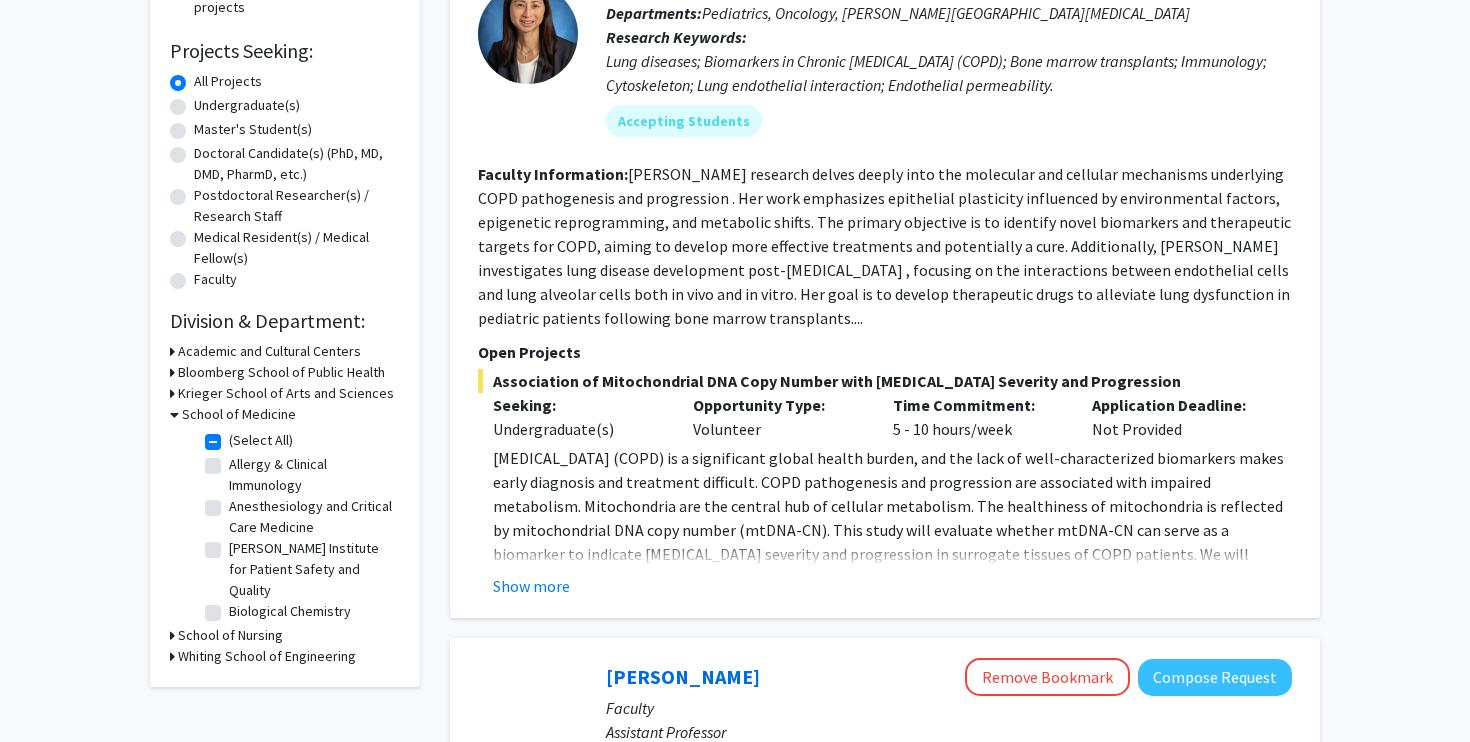 scroll, scrollTop: 351, scrollLeft: 0, axis: vertical 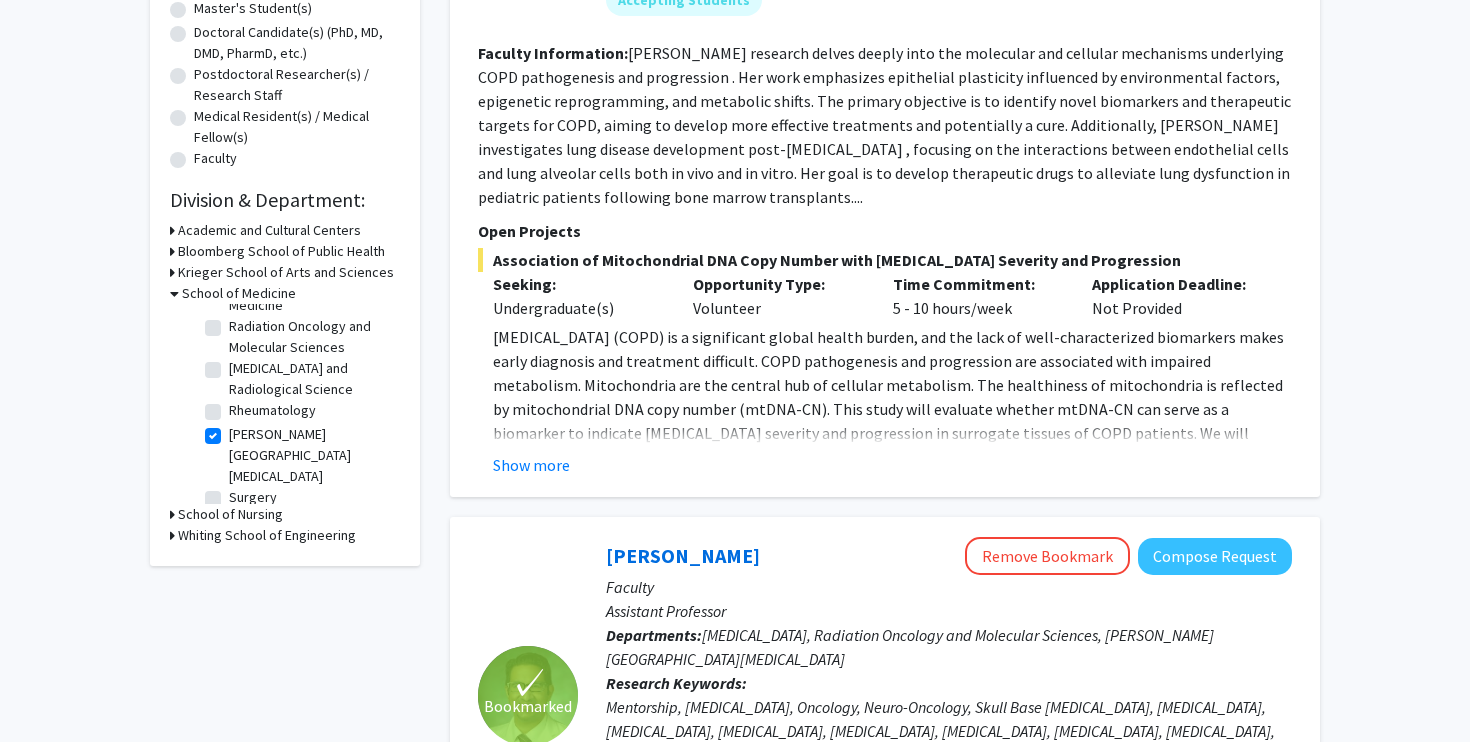 click on "[PERSON_NAME][GEOGRAPHIC_DATA][MEDICAL_DATA]" 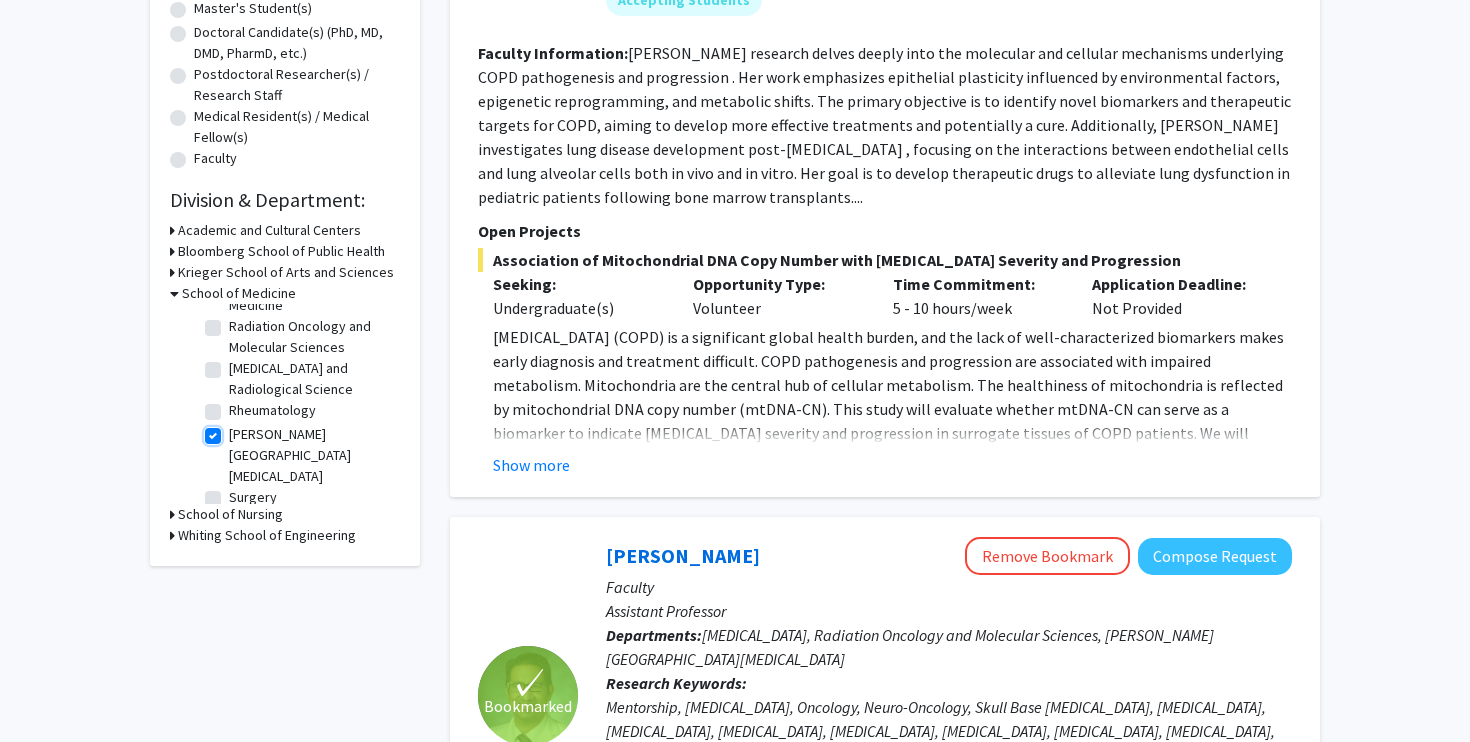 click on "[PERSON_NAME][GEOGRAPHIC_DATA][MEDICAL_DATA]" at bounding box center (235, 430) 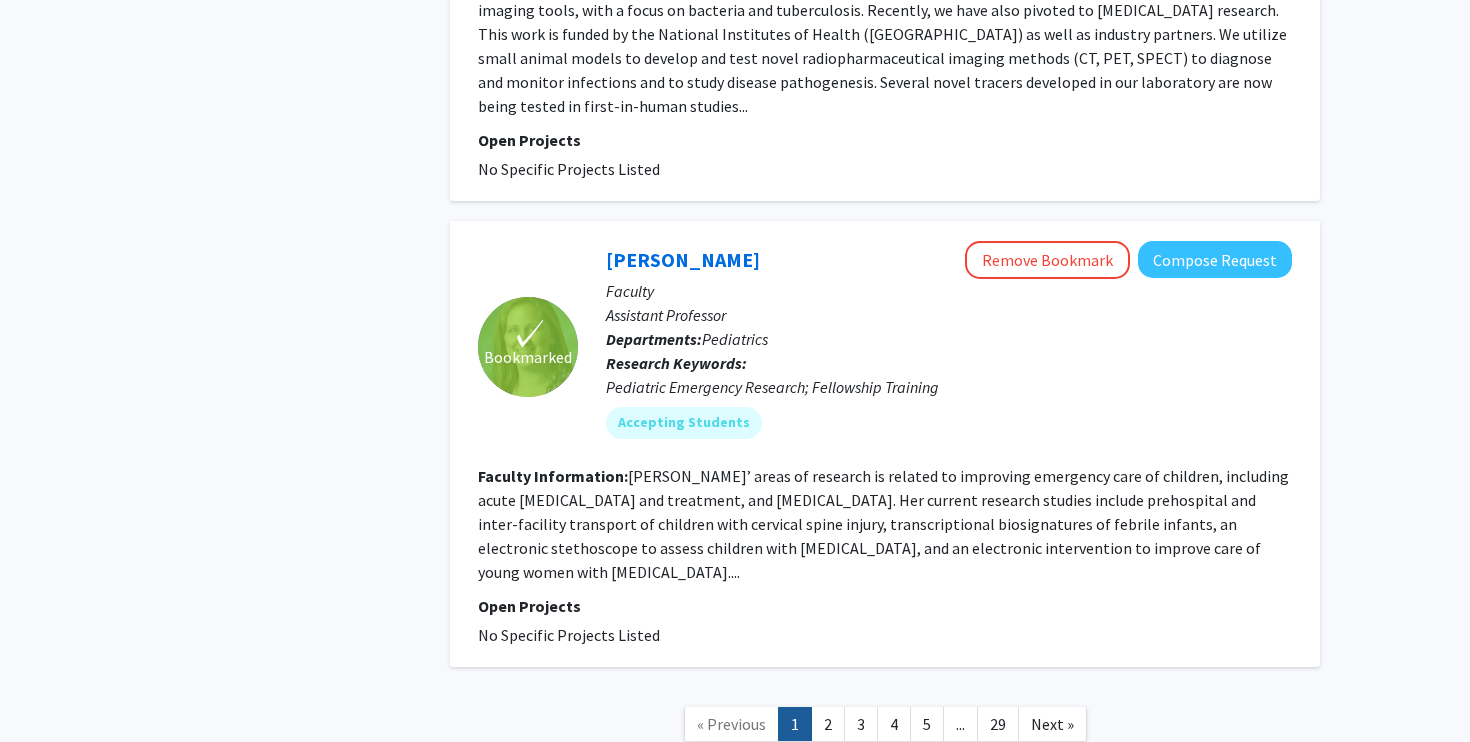 scroll, scrollTop: 5615, scrollLeft: 0, axis: vertical 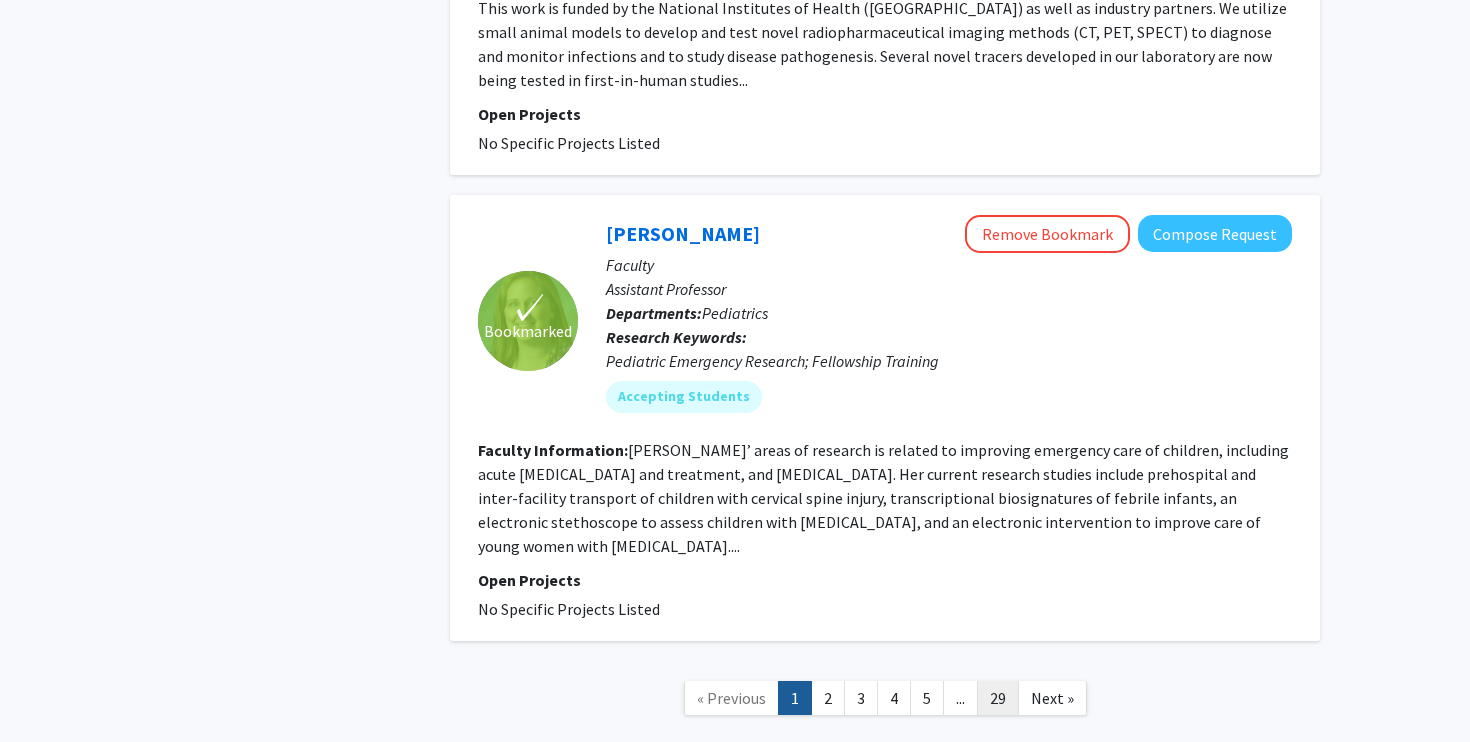 click on "29" 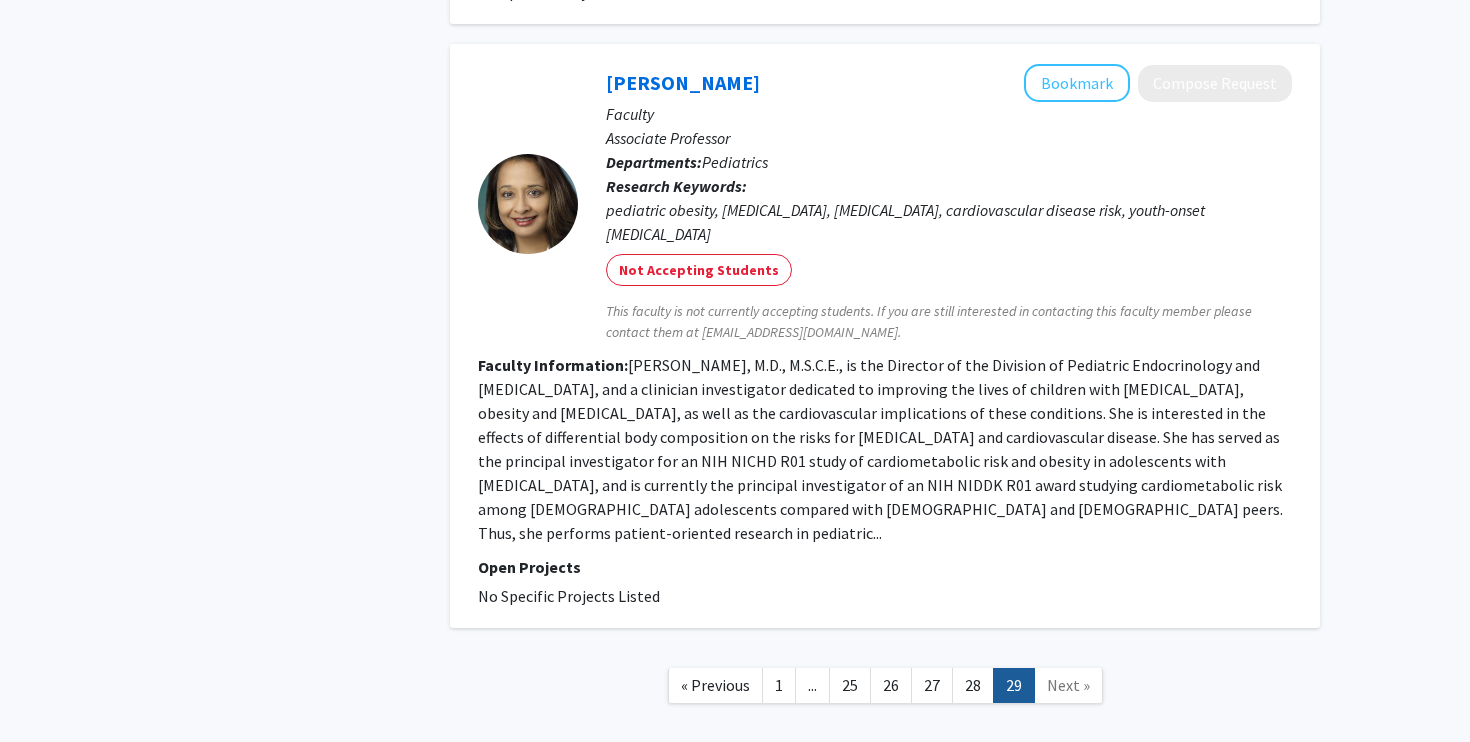 scroll, scrollTop: 1789, scrollLeft: 0, axis: vertical 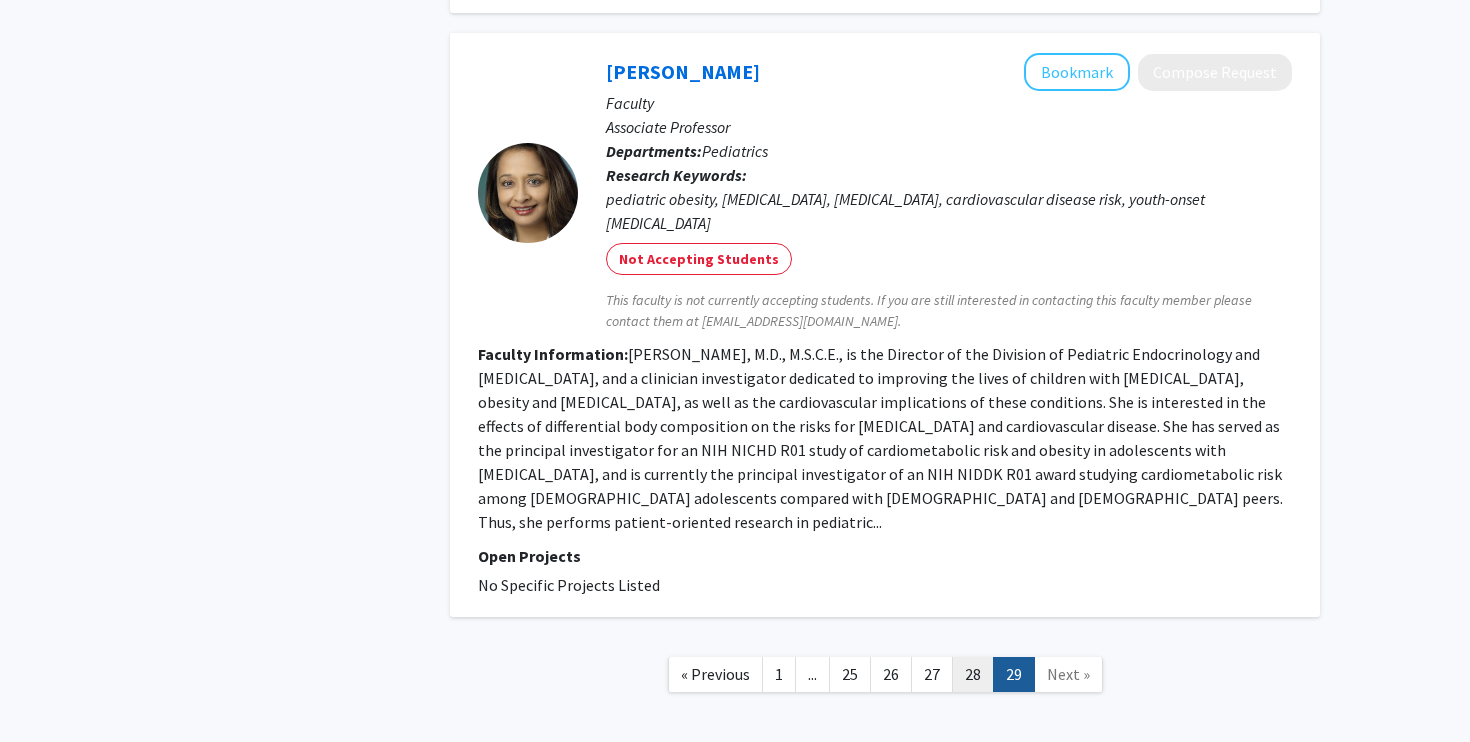 click on "28" 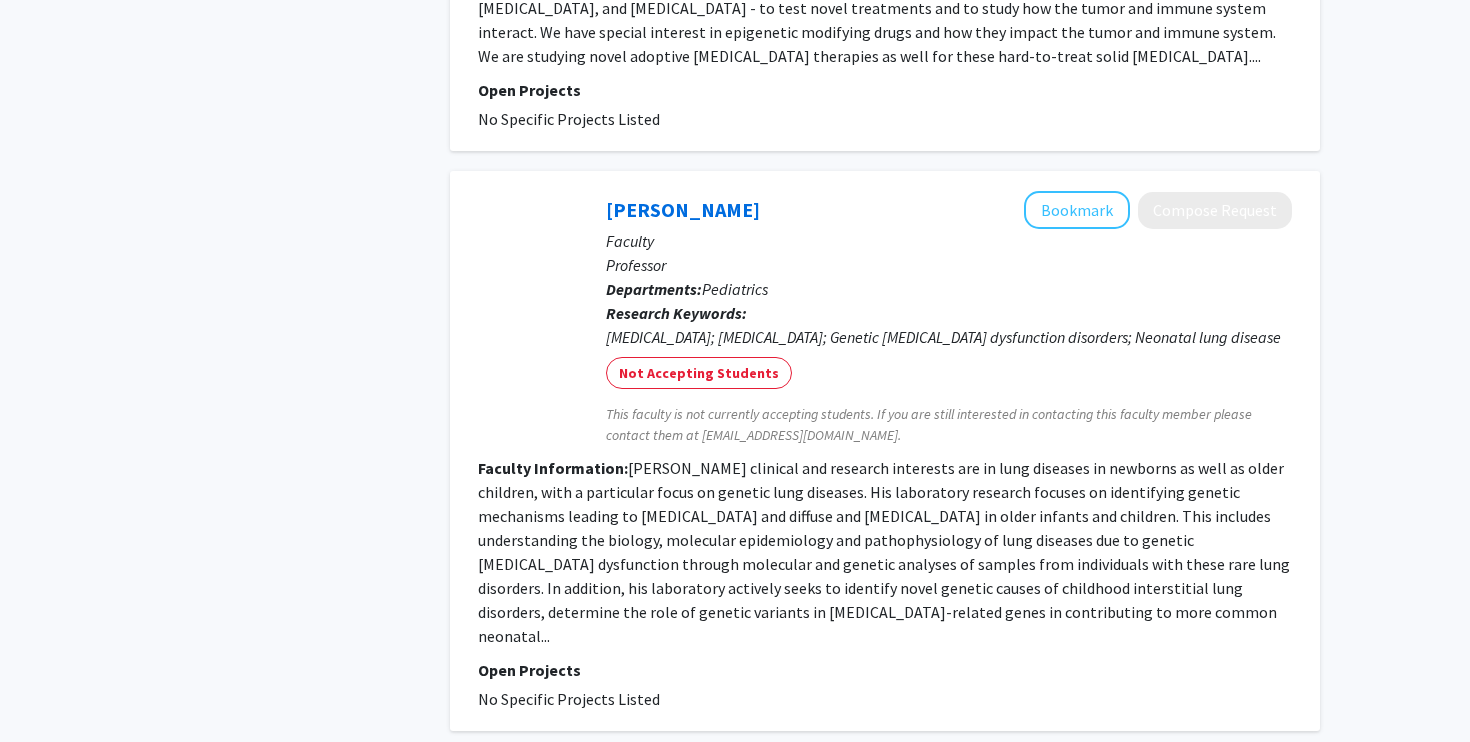 scroll, scrollTop: 4881, scrollLeft: 0, axis: vertical 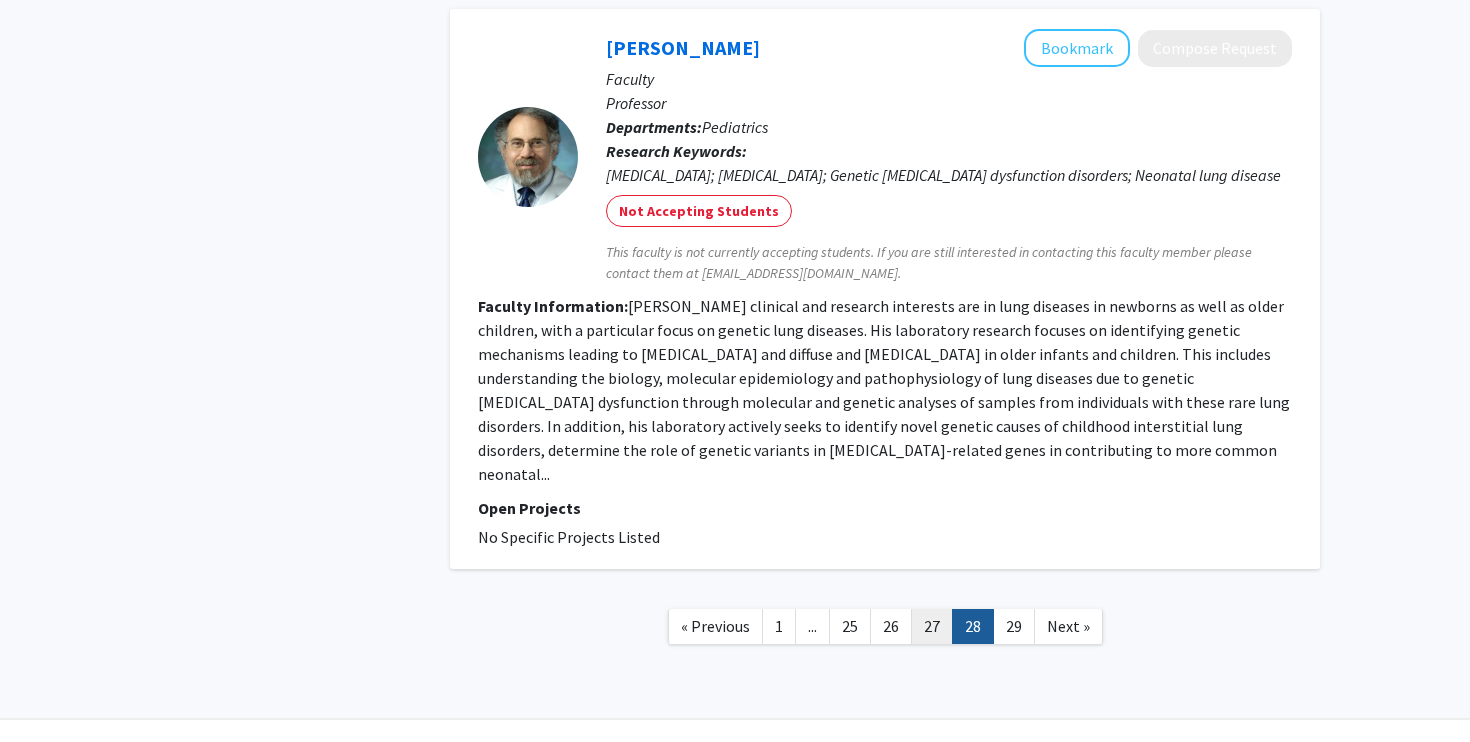 click on "27" 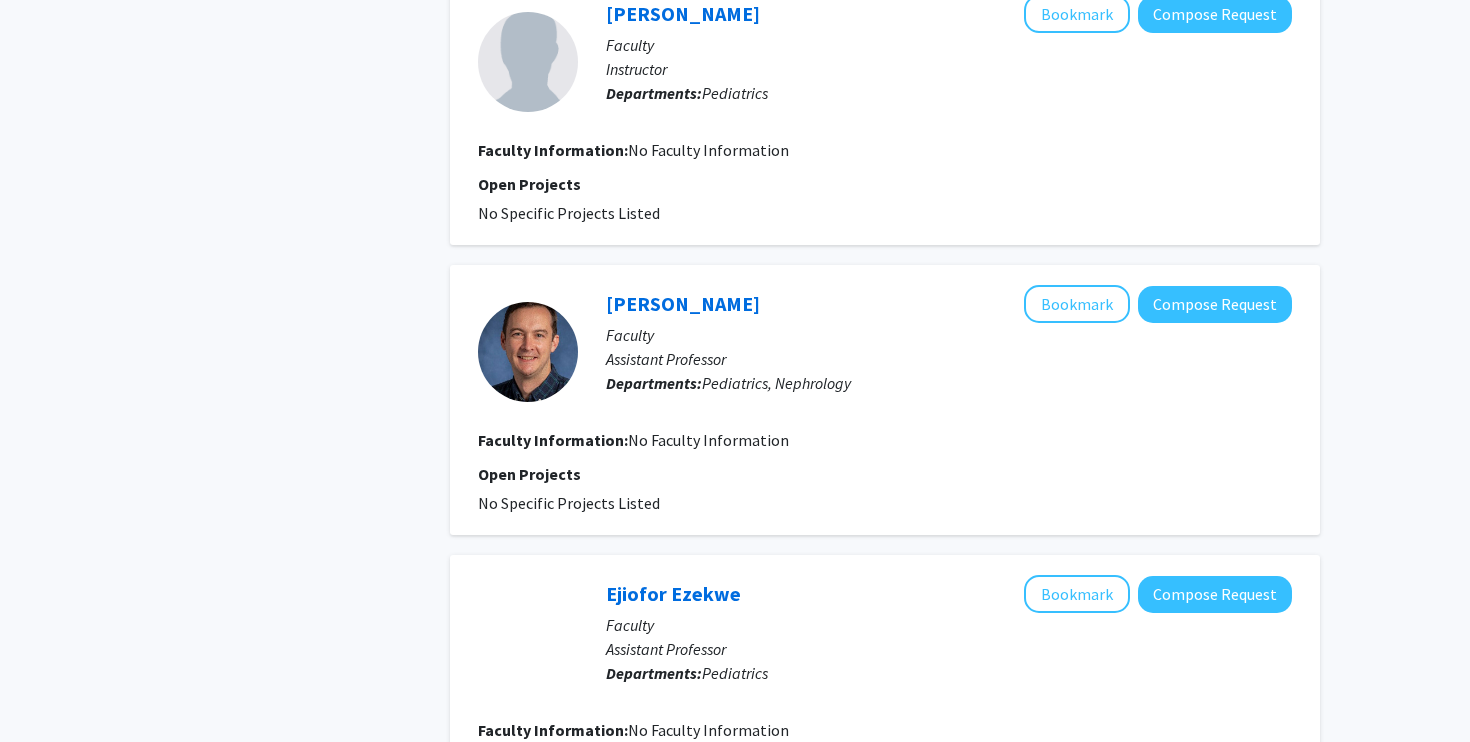 scroll, scrollTop: 2561, scrollLeft: 0, axis: vertical 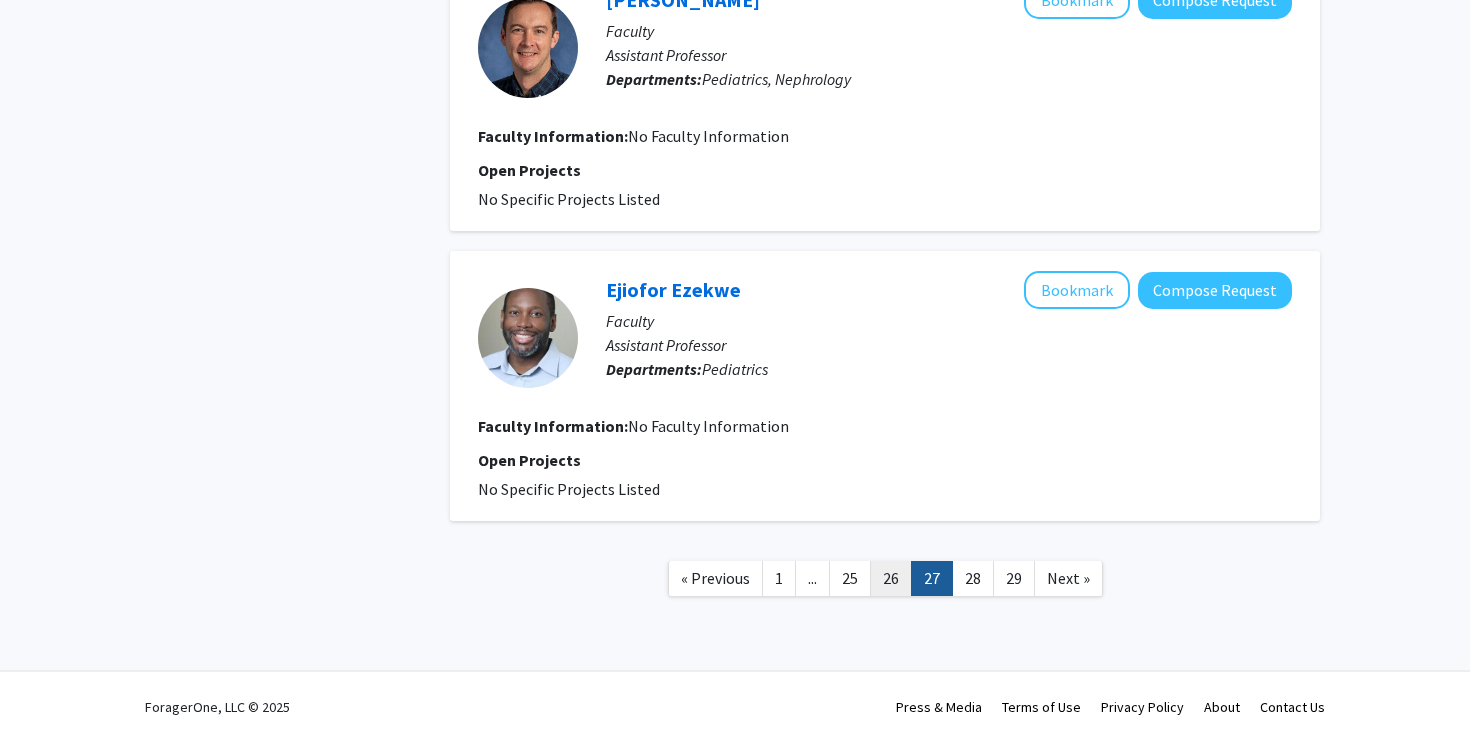 click on "26" 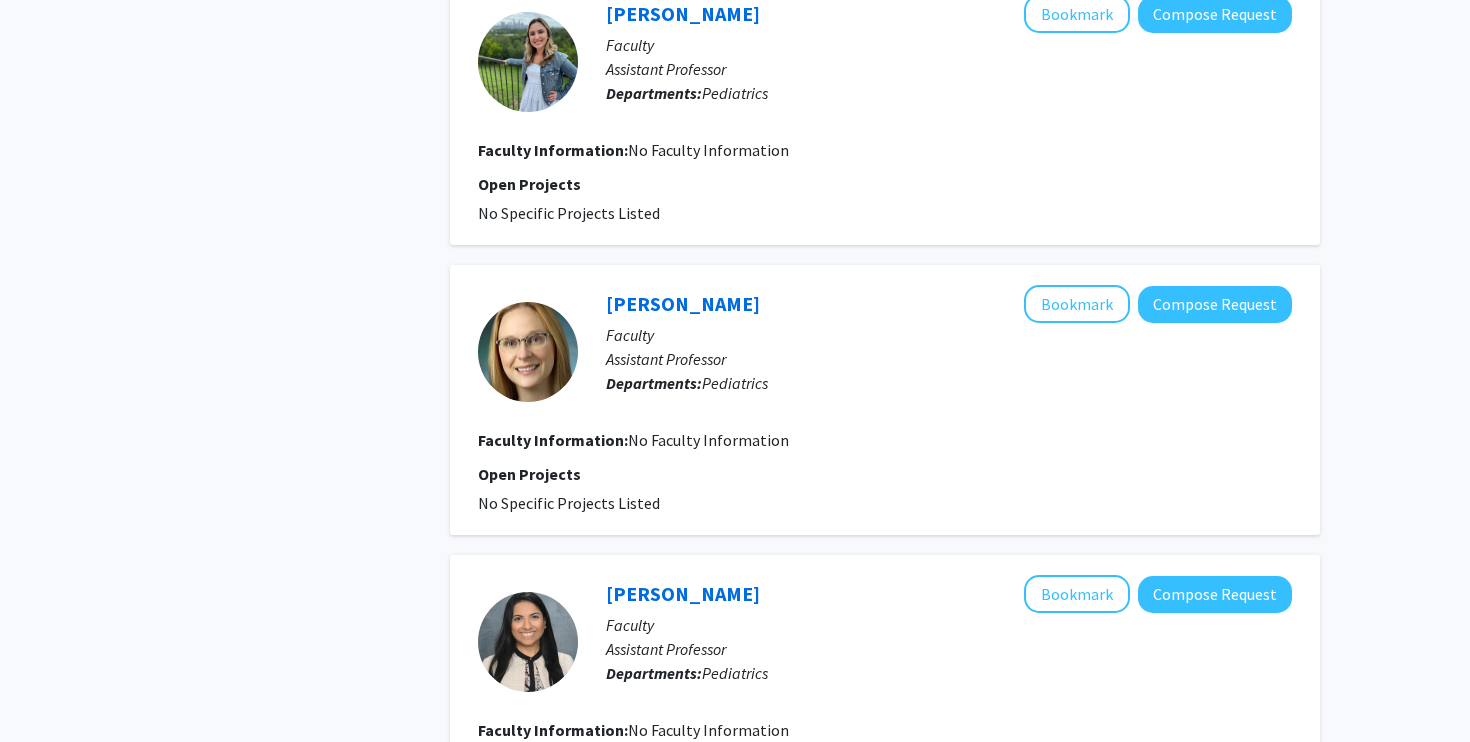 scroll, scrollTop: 2657, scrollLeft: 0, axis: vertical 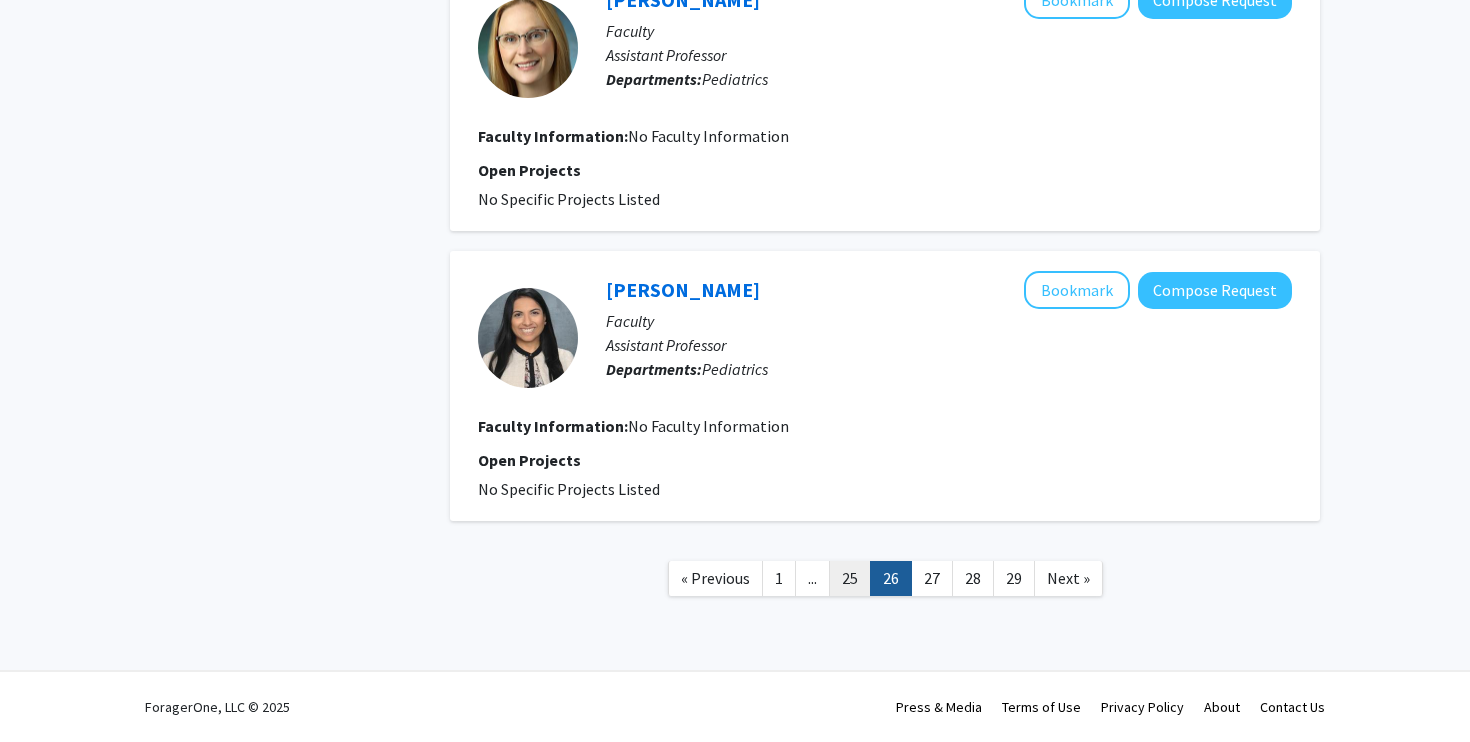 click on "25" 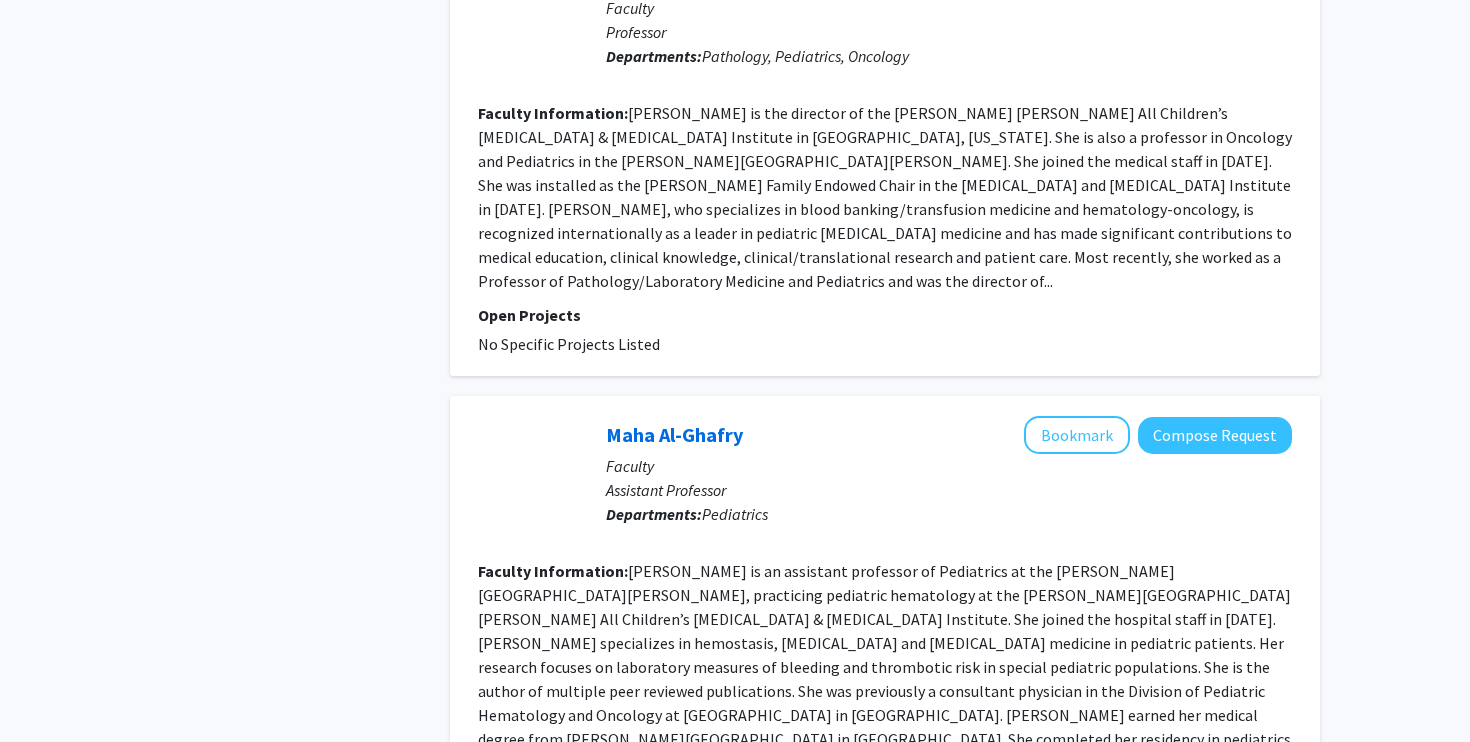 scroll, scrollTop: 2153, scrollLeft: 0, axis: vertical 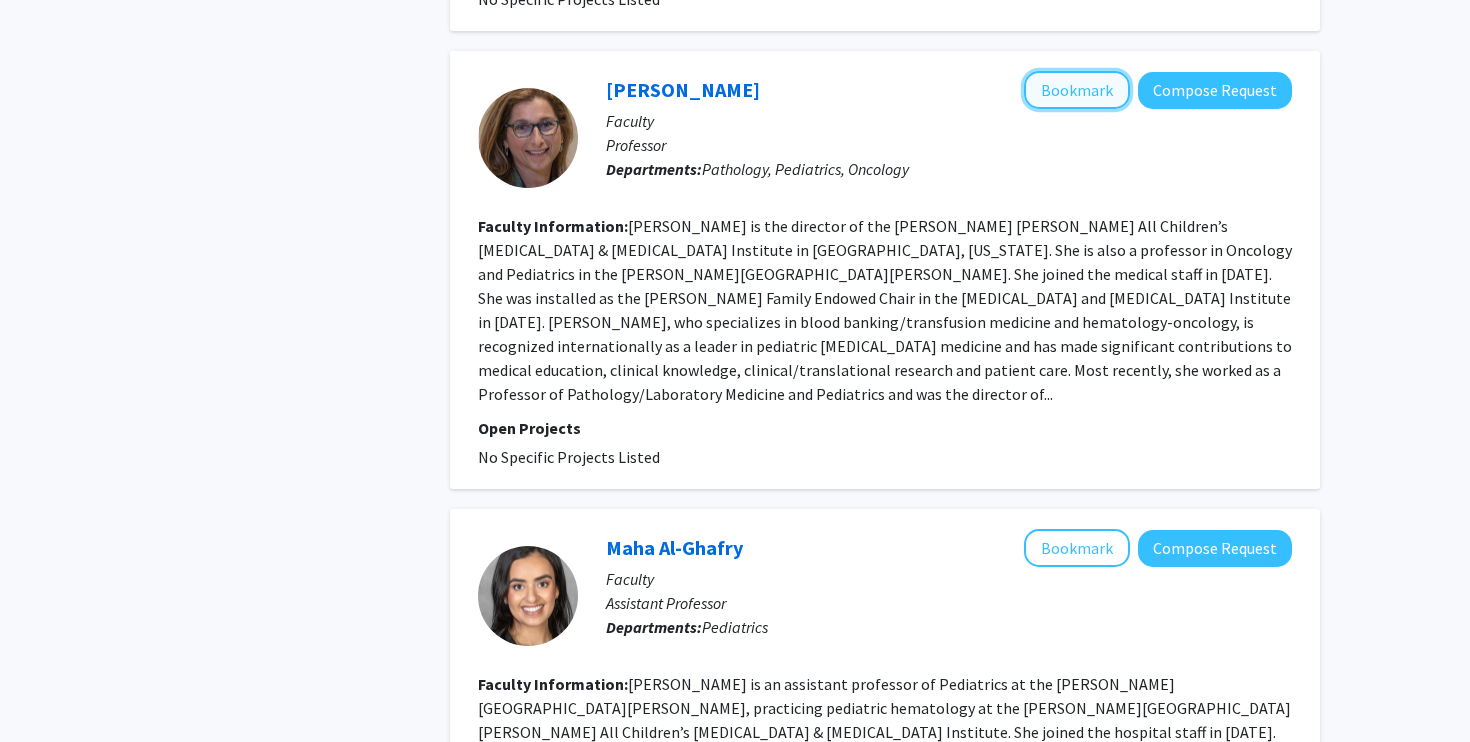 click on "Bookmark" 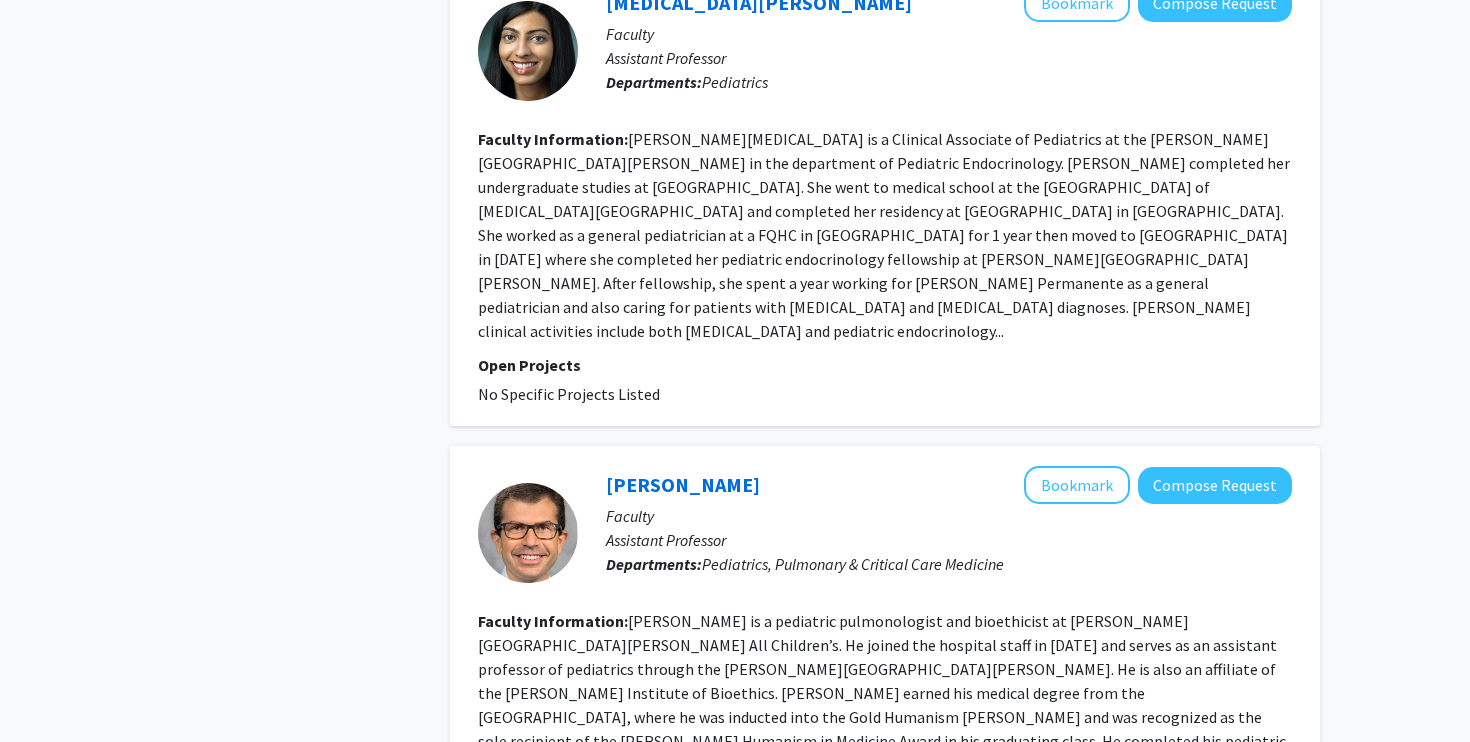 scroll, scrollTop: 3737, scrollLeft: 0, axis: vertical 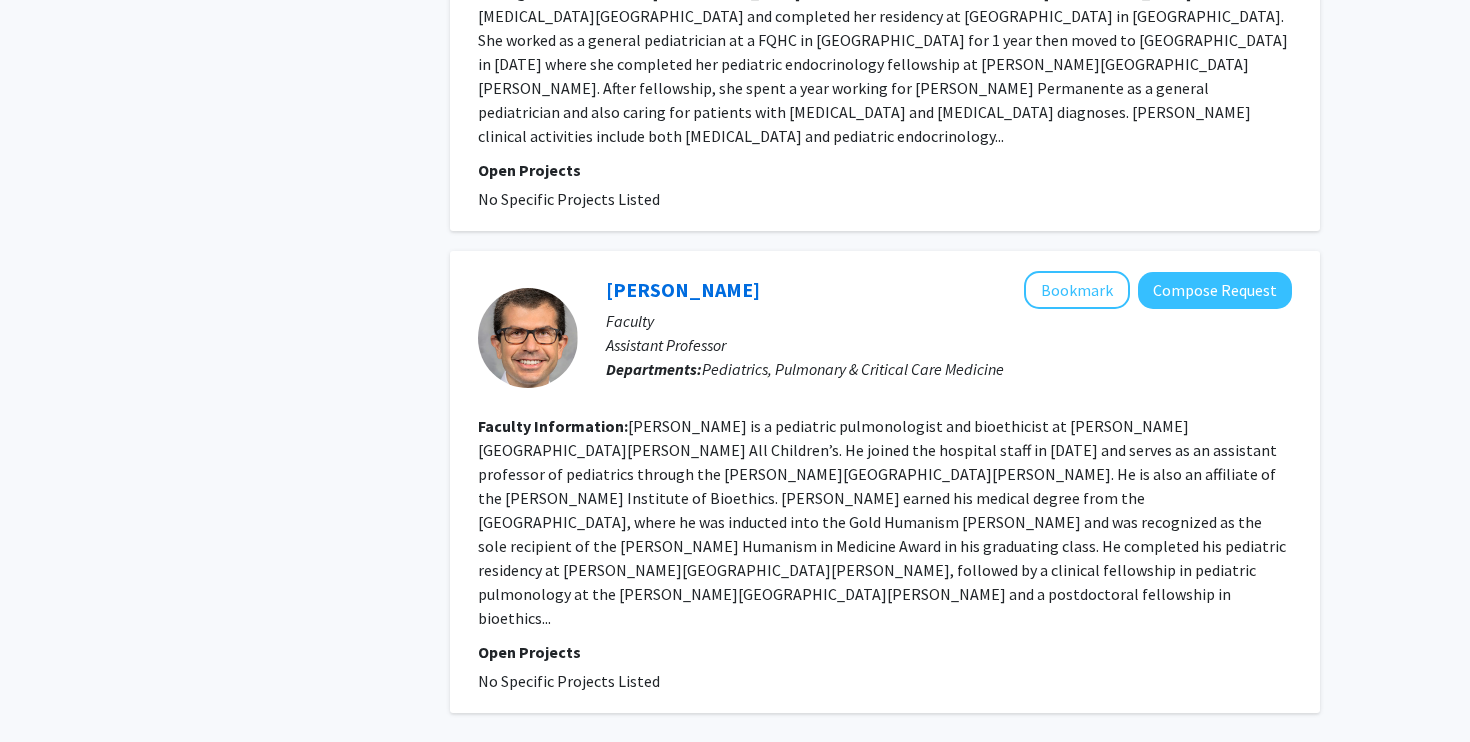 click on "24" 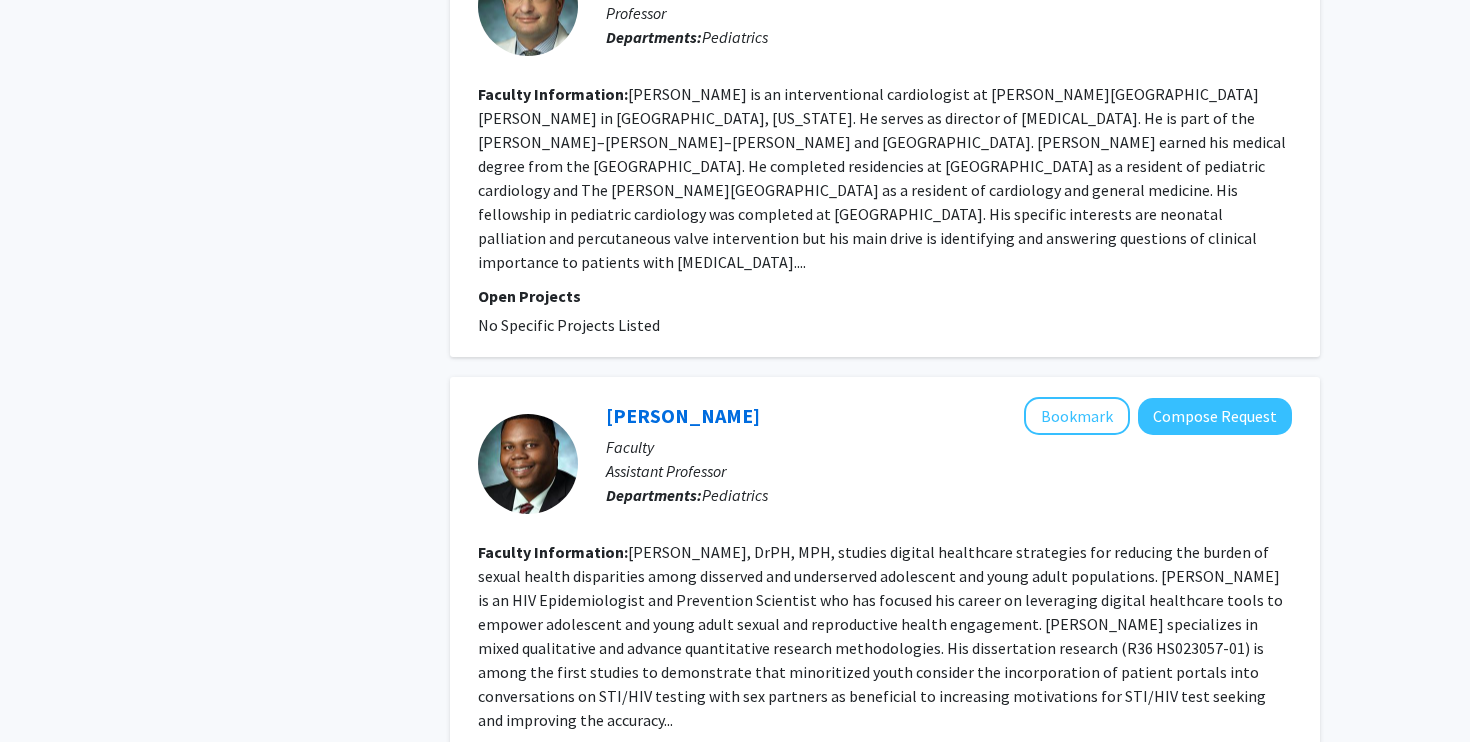 scroll, scrollTop: 3808, scrollLeft: 0, axis: vertical 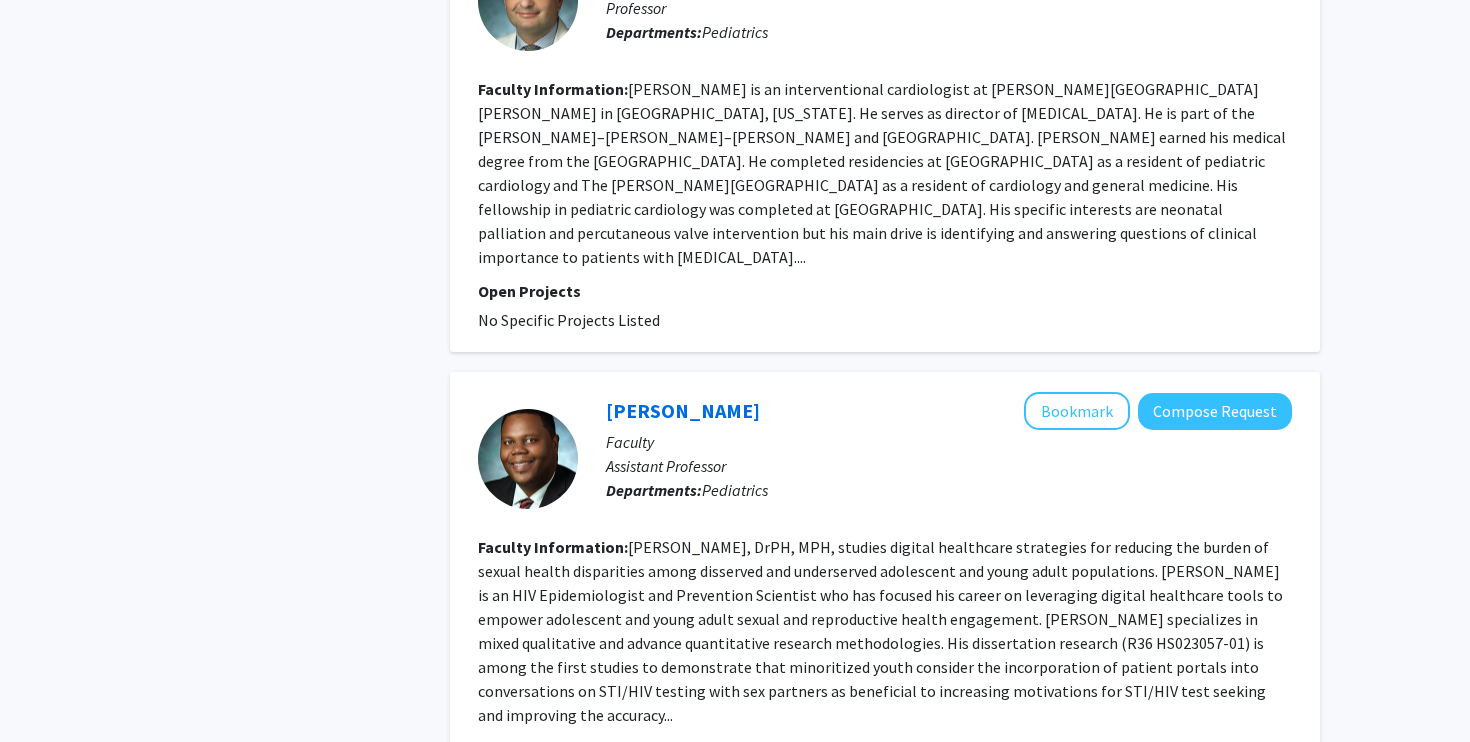 click on "23" 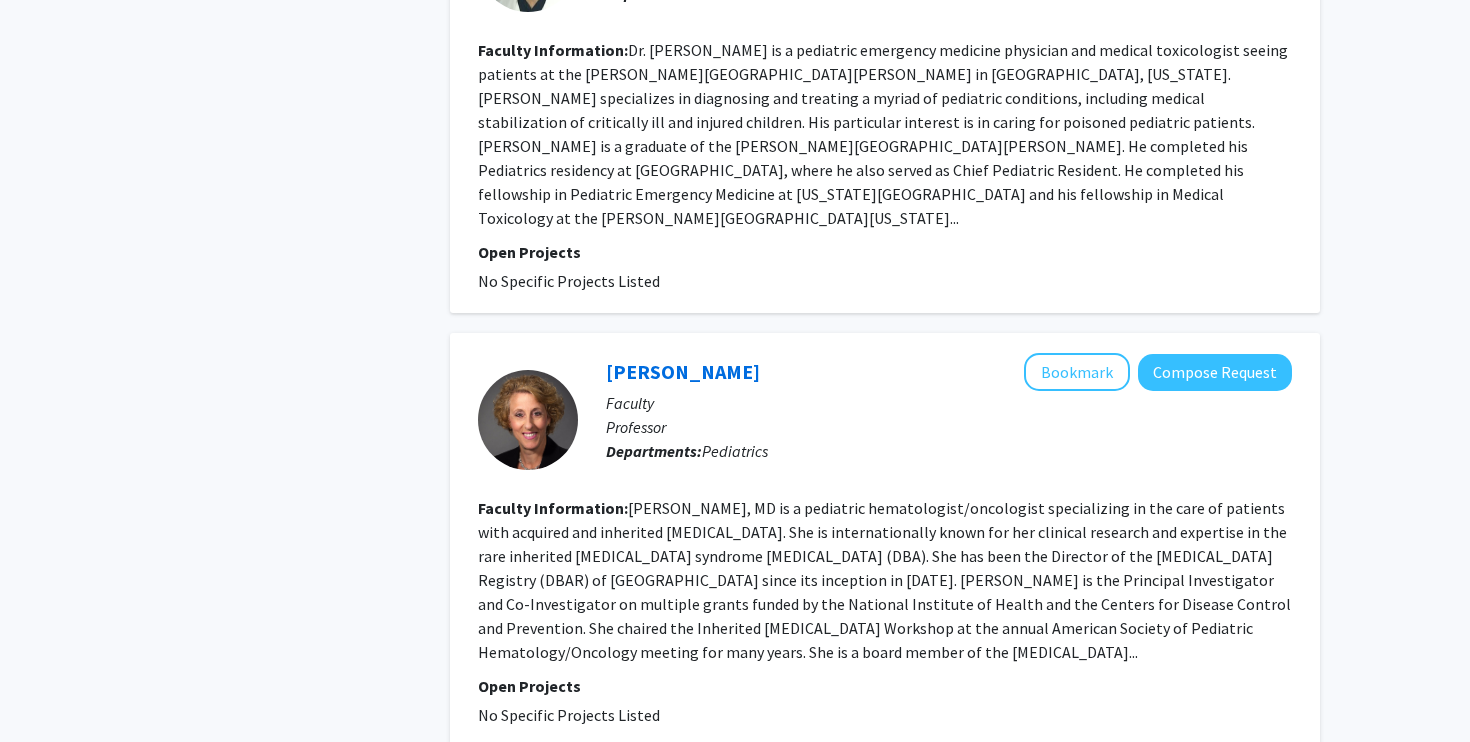 scroll, scrollTop: 1201, scrollLeft: 0, axis: vertical 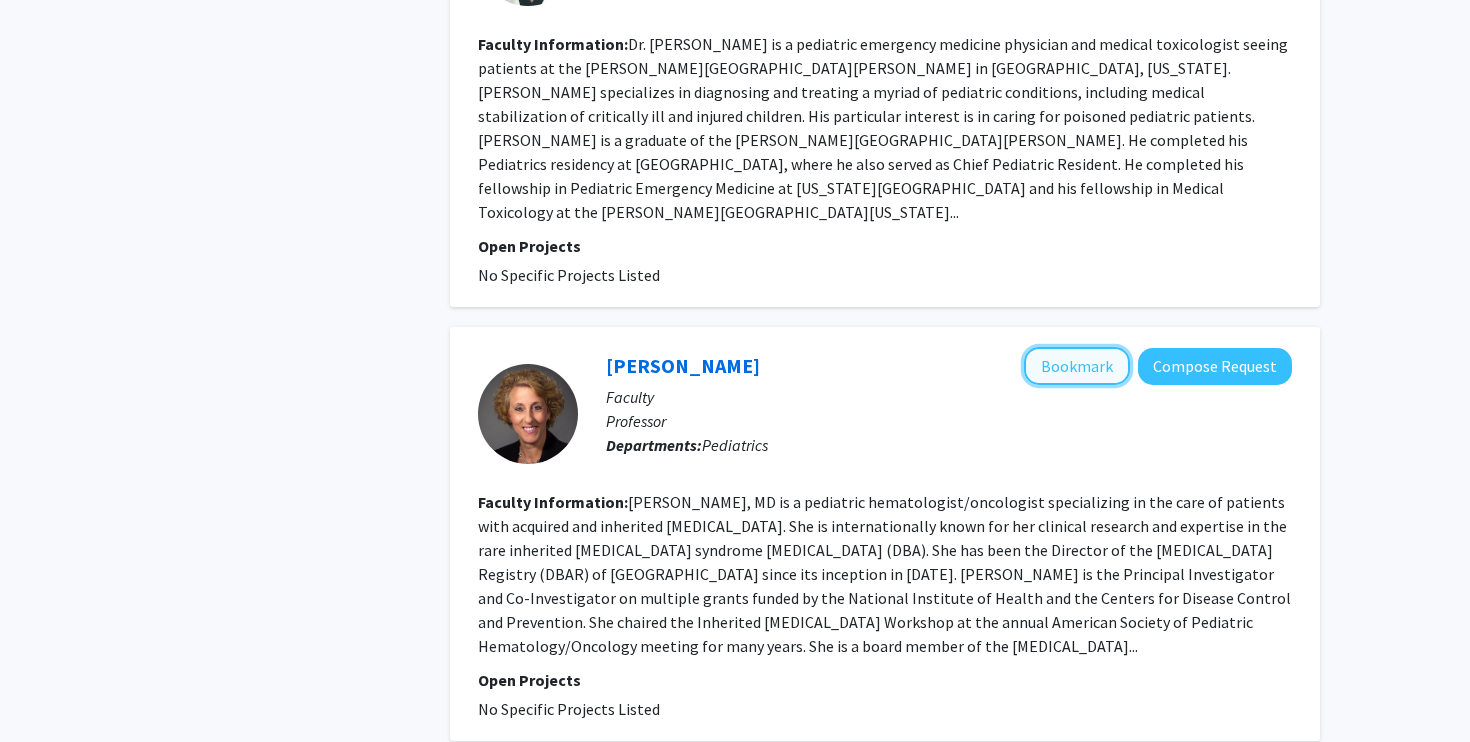 click on "Bookmark" 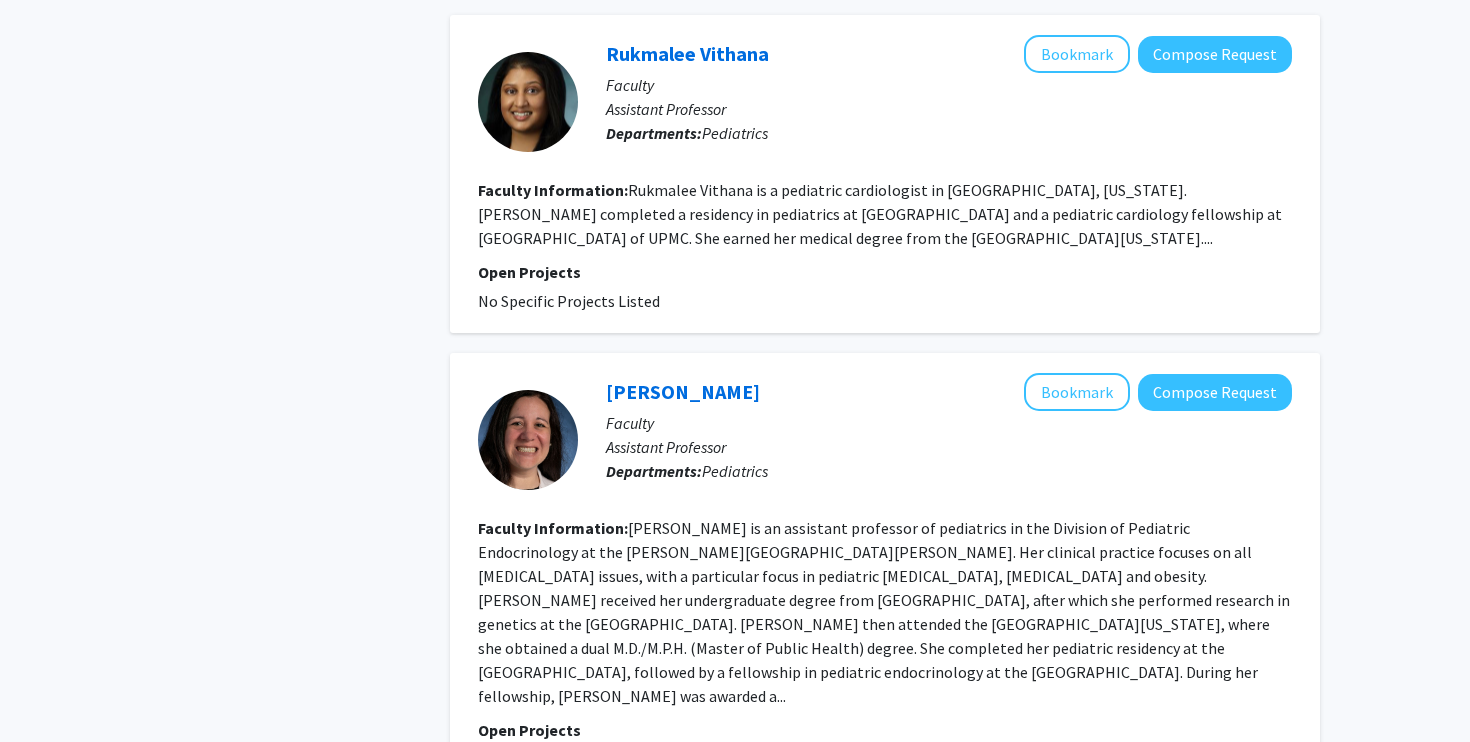 scroll, scrollTop: 3761, scrollLeft: 0, axis: vertical 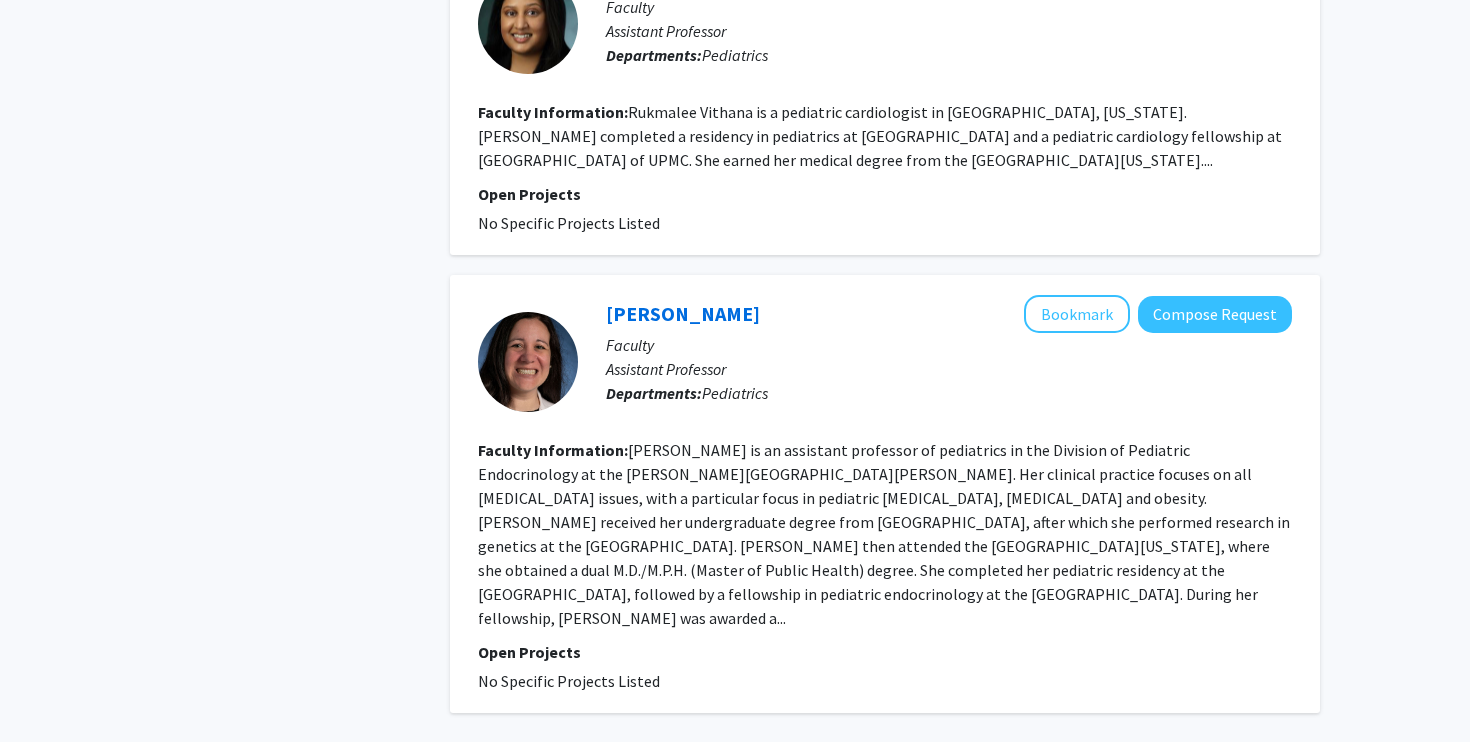 click on "22" 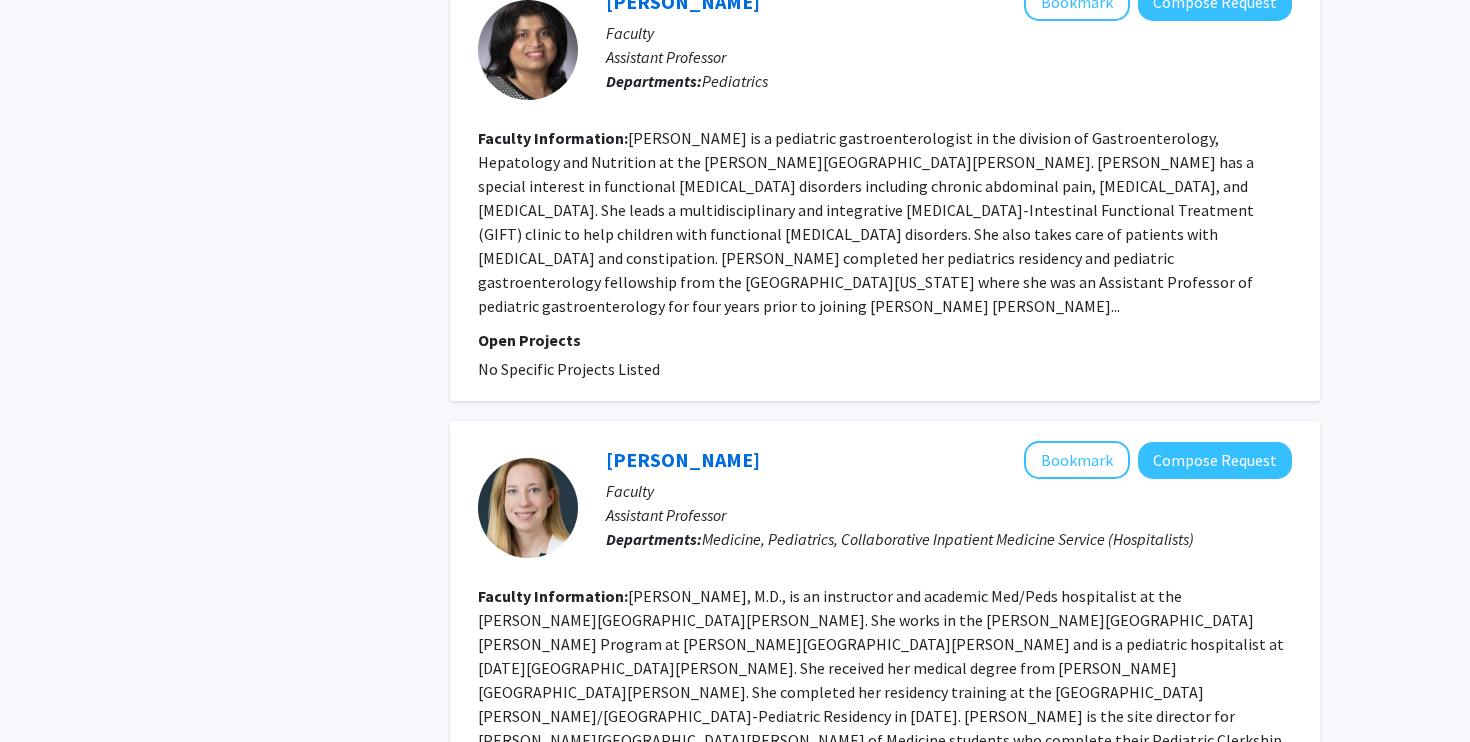 scroll, scrollTop: 3690, scrollLeft: 0, axis: vertical 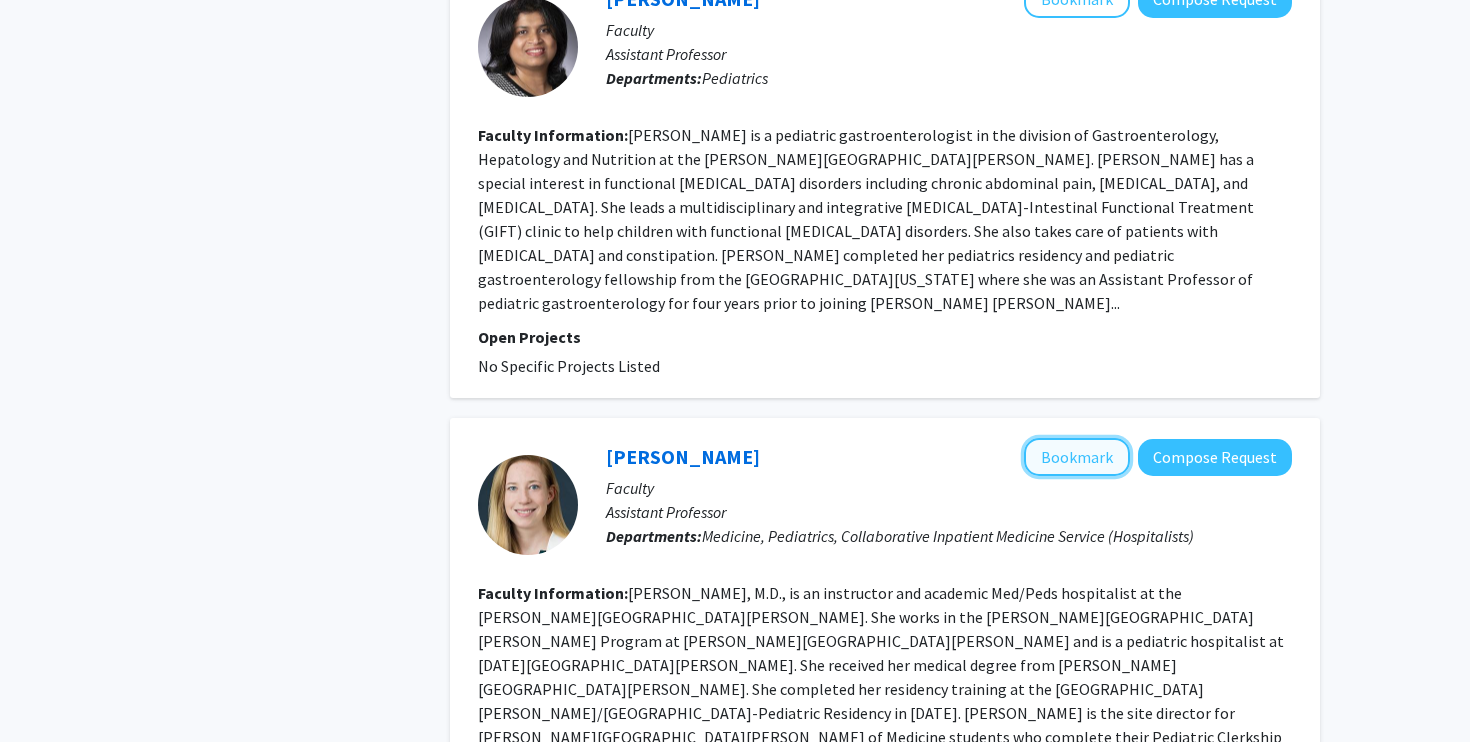 click on "Bookmark" 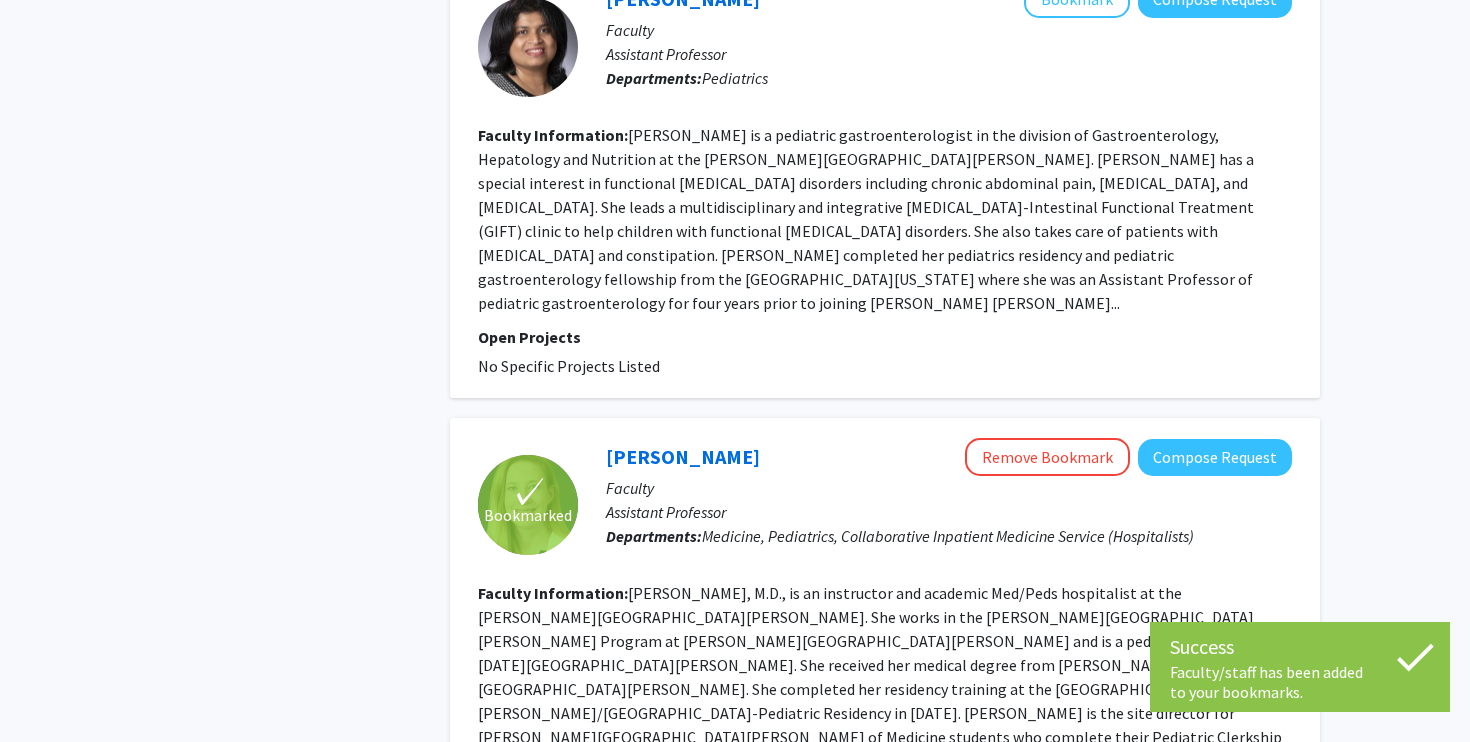 click on "21" 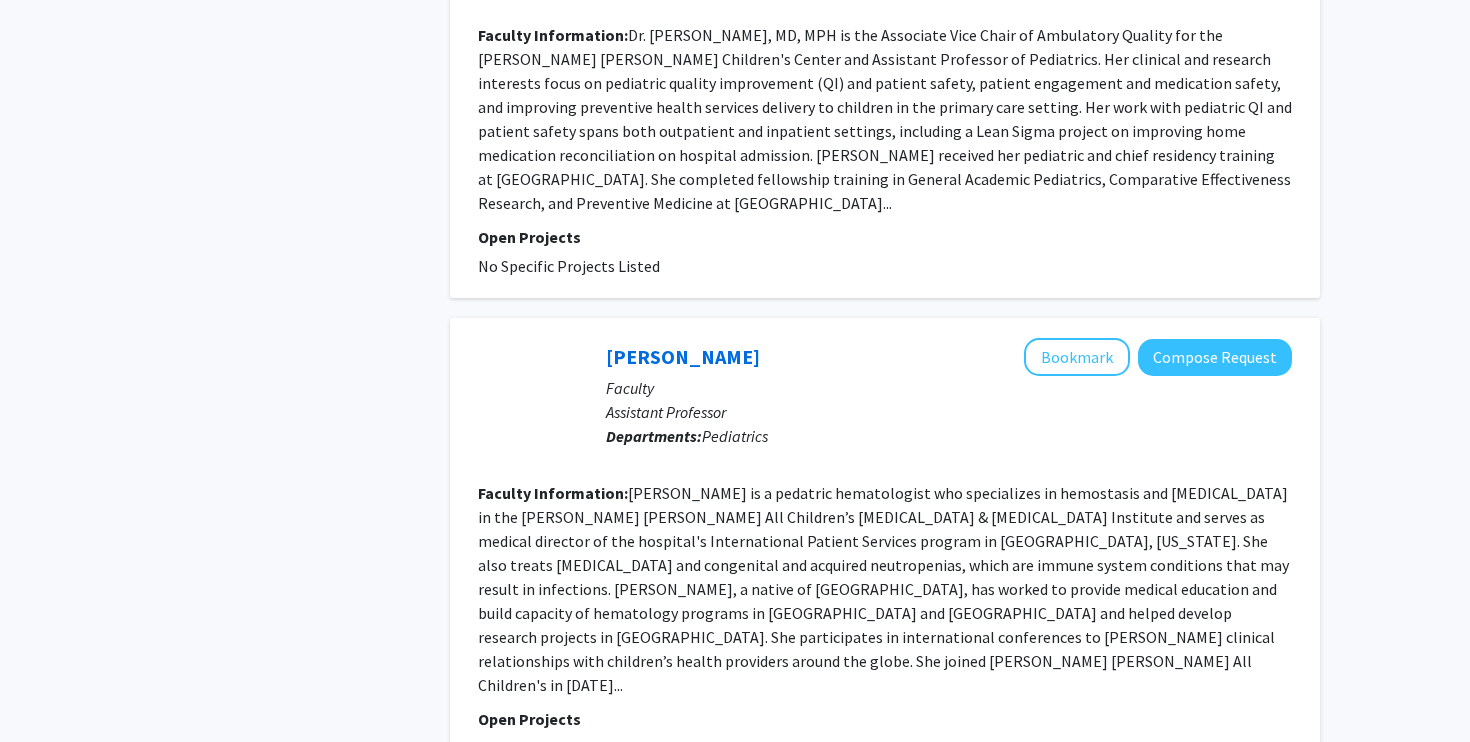 scroll, scrollTop: 1320, scrollLeft: 0, axis: vertical 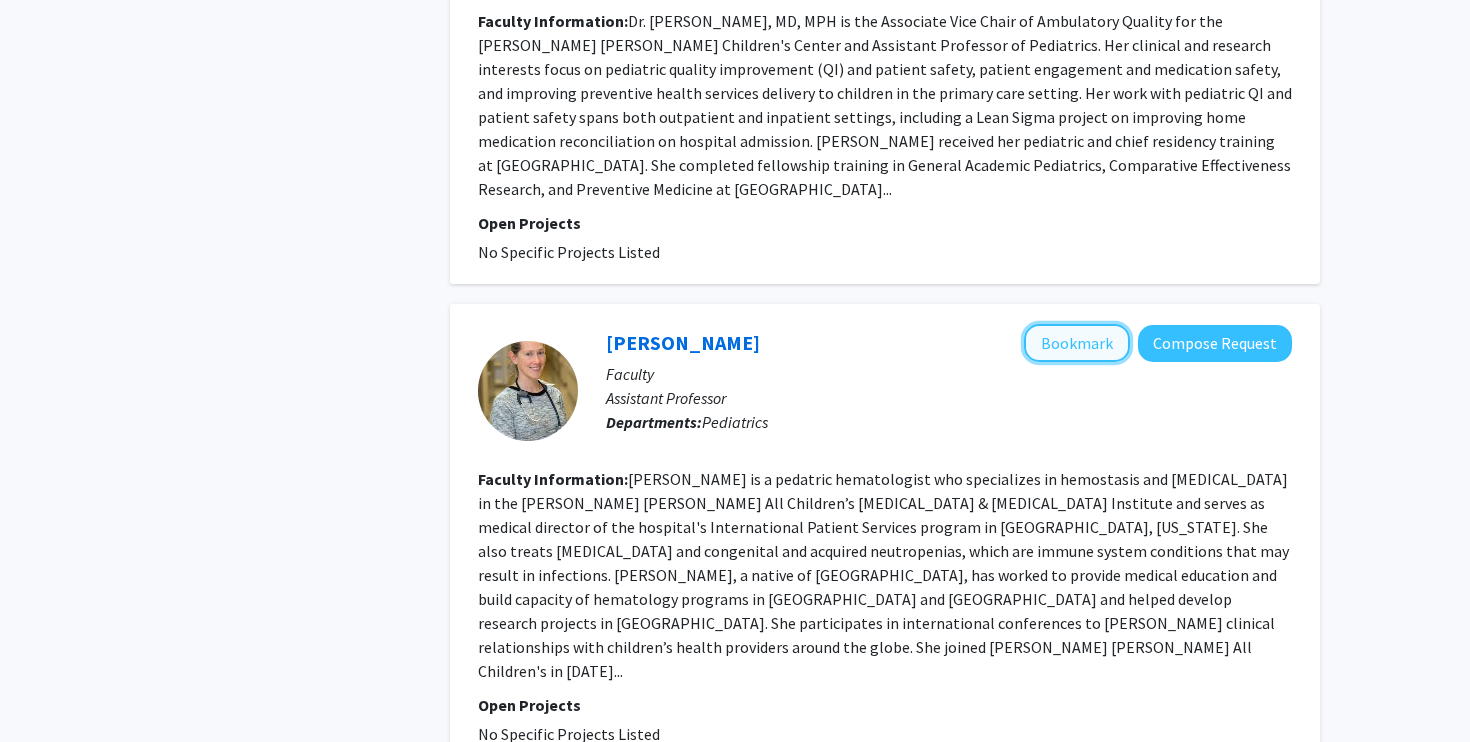 click on "Bookmark" 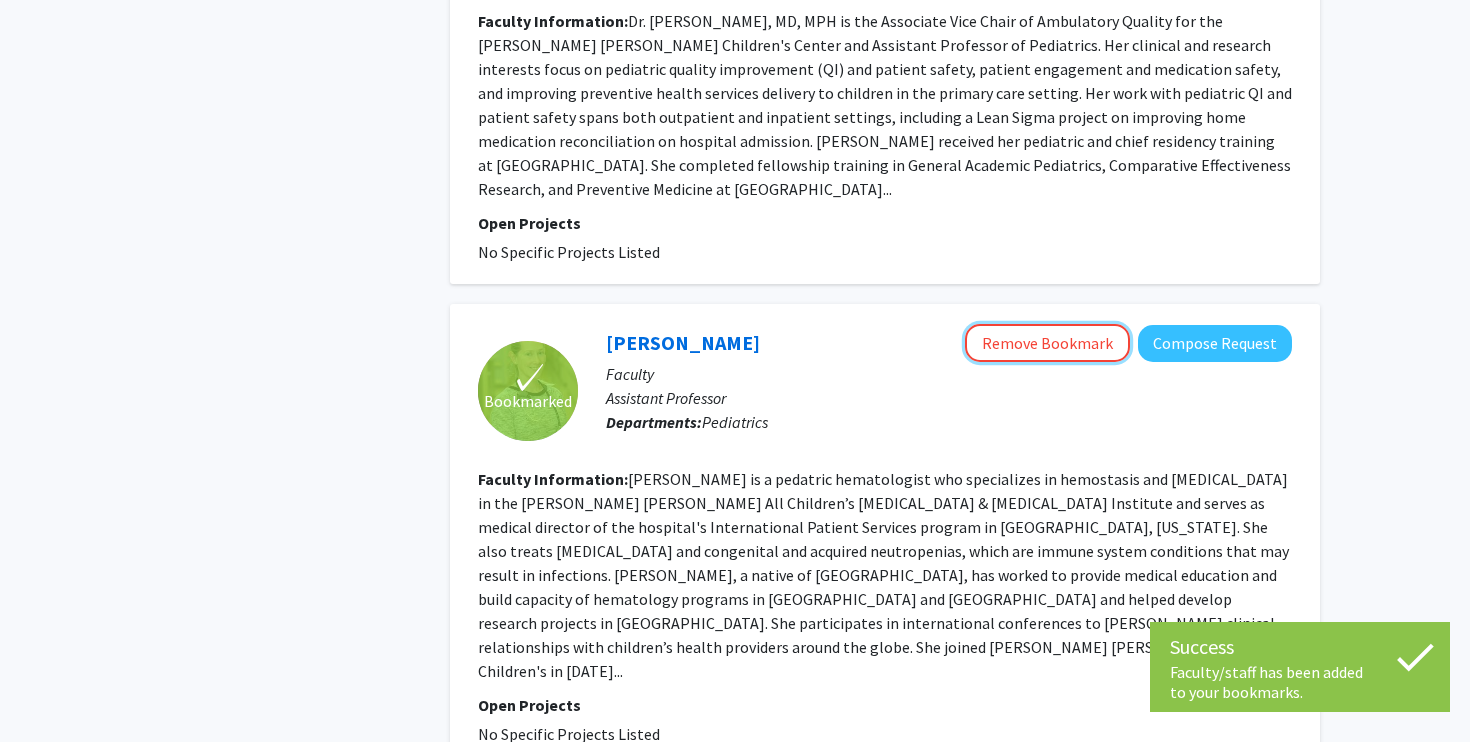 click on "Remove Bookmark" 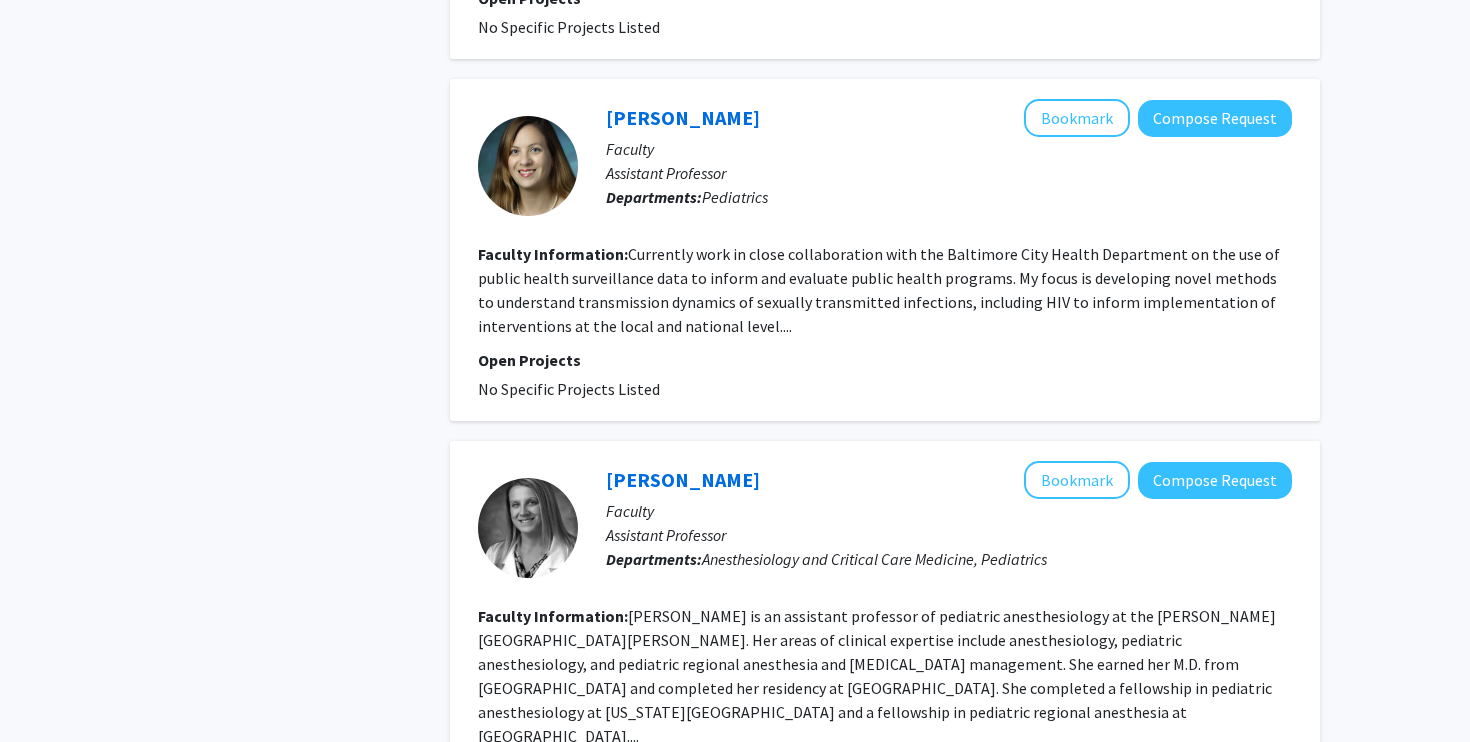 scroll, scrollTop: 3881, scrollLeft: 0, axis: vertical 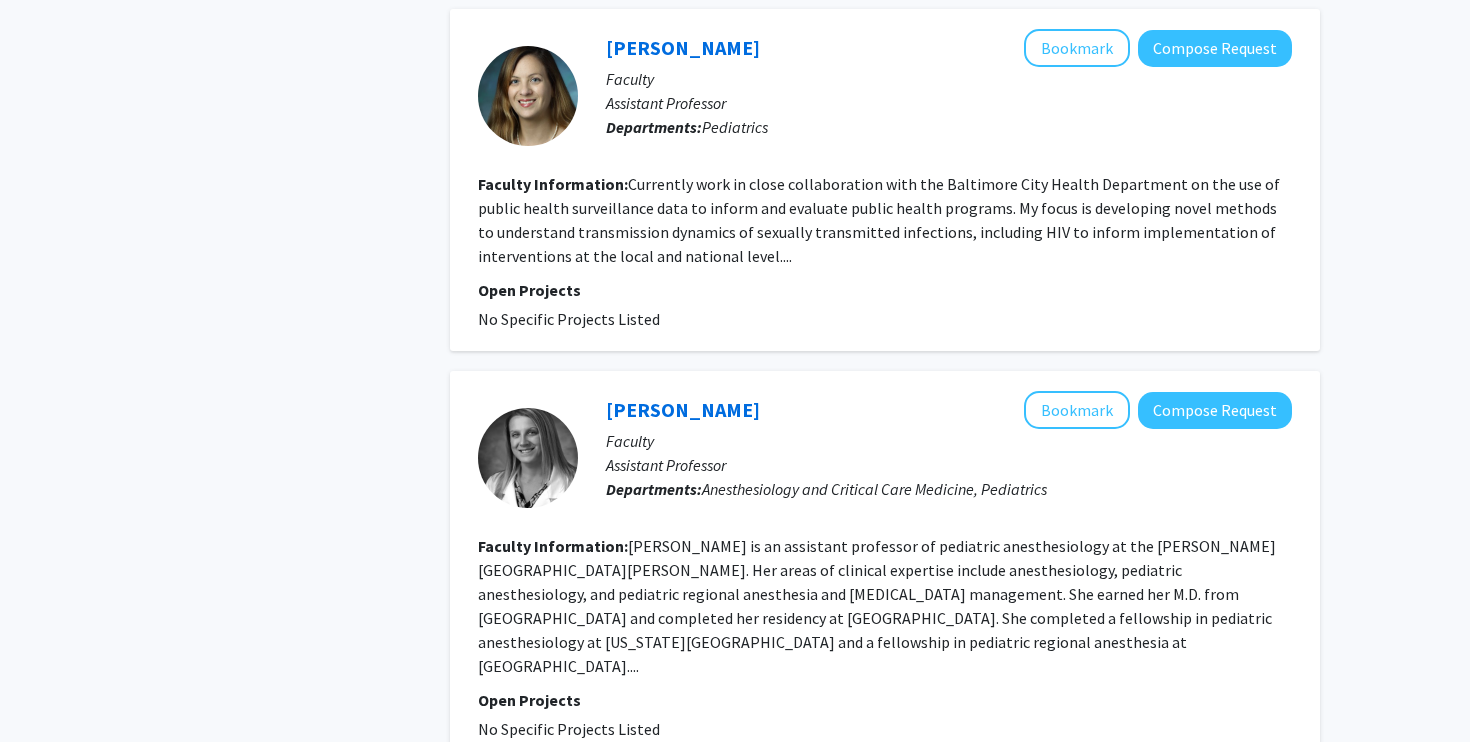 click on "20" 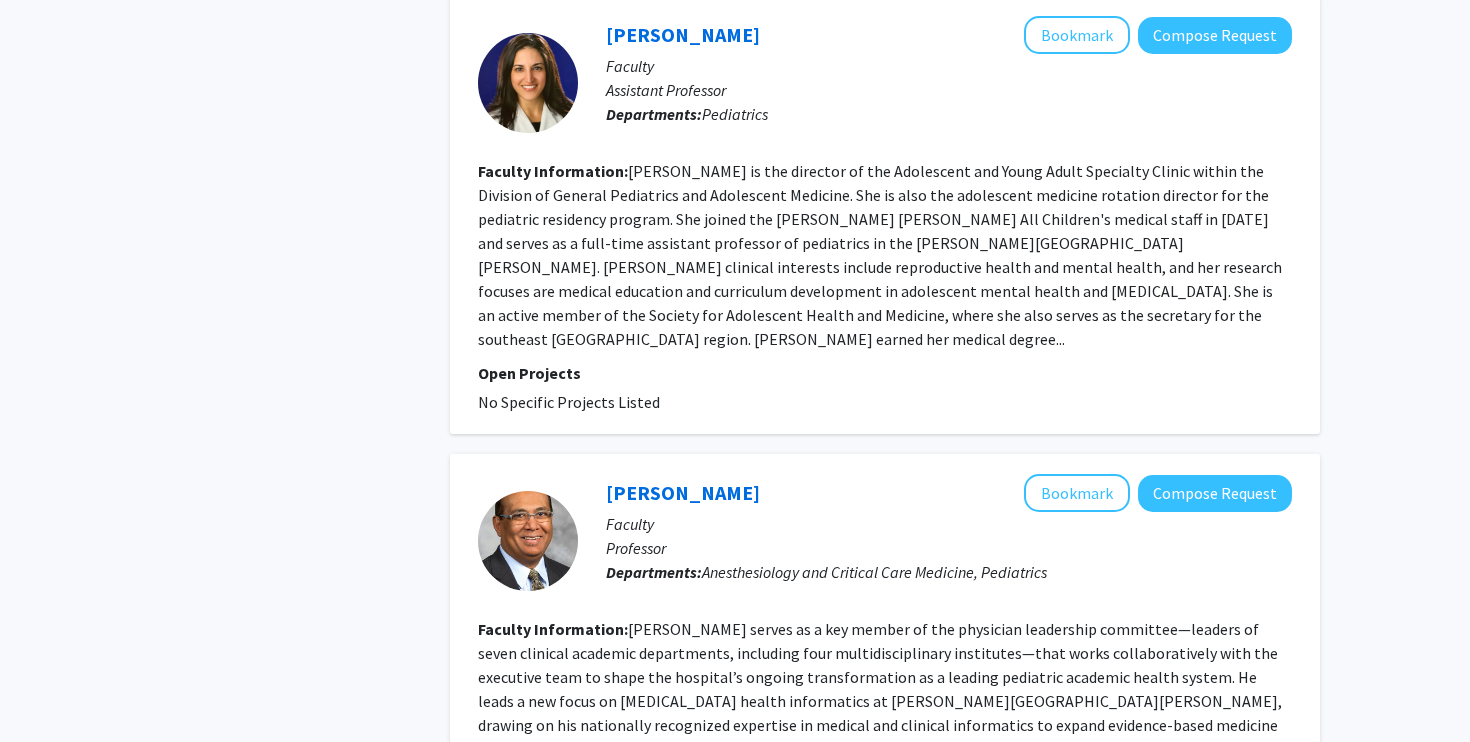 scroll, scrollTop: 3857, scrollLeft: 0, axis: vertical 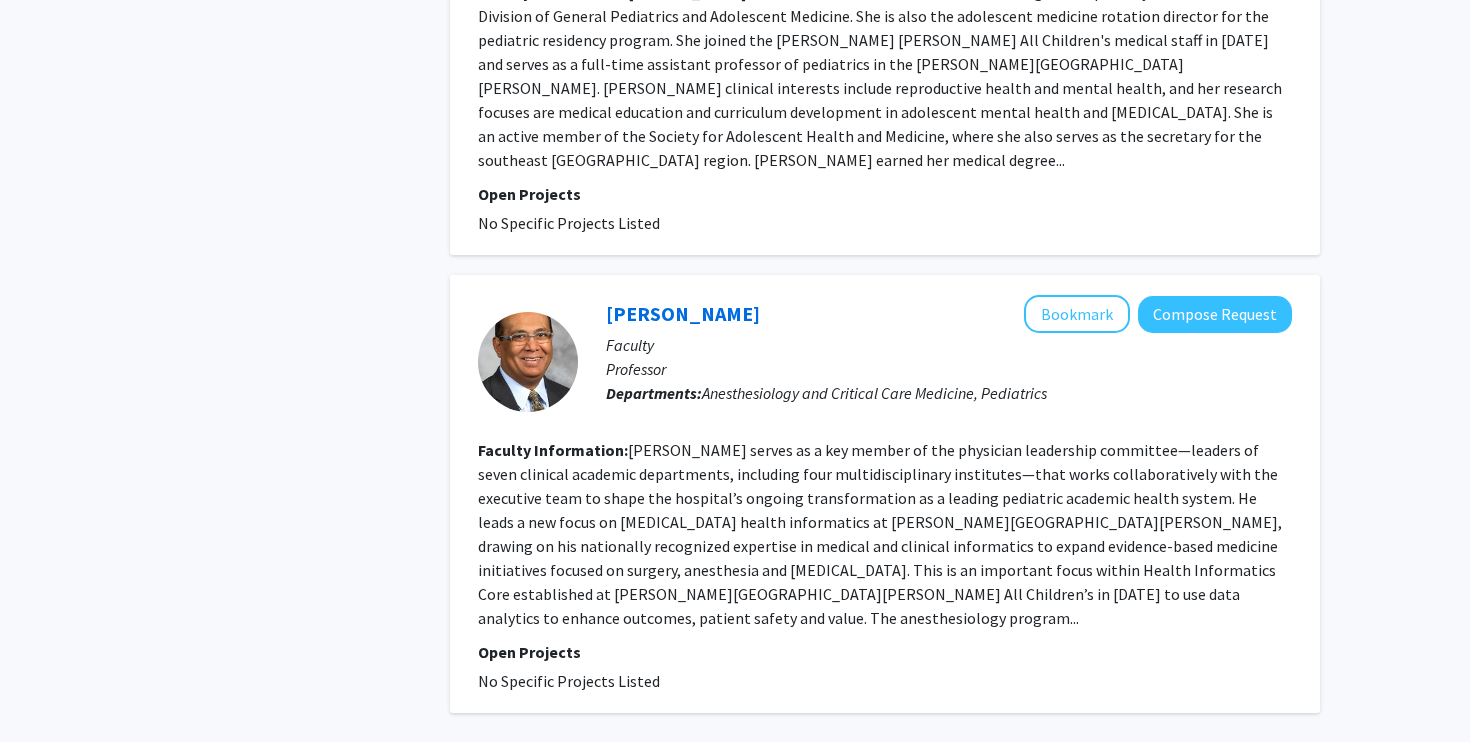 click on "1" 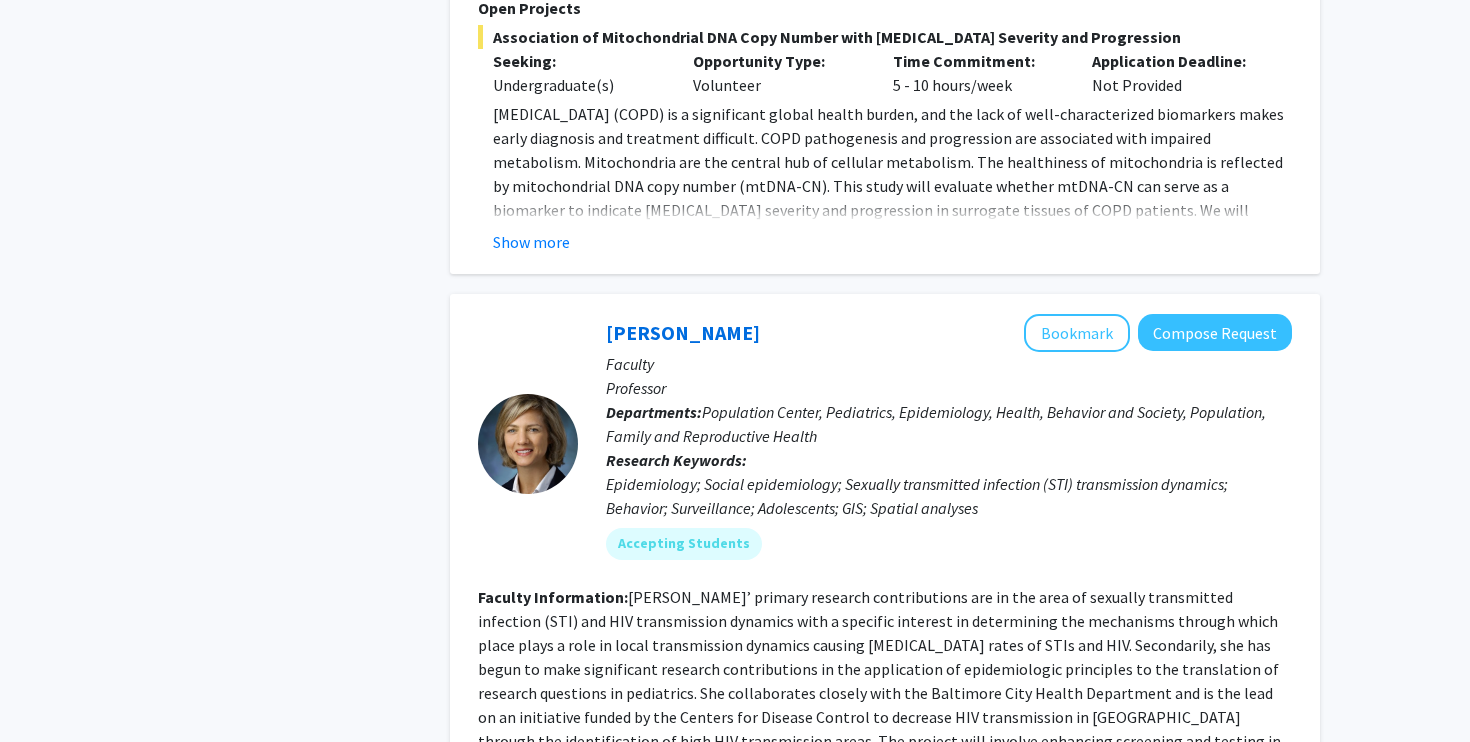 scroll, scrollTop: 2485, scrollLeft: 0, axis: vertical 